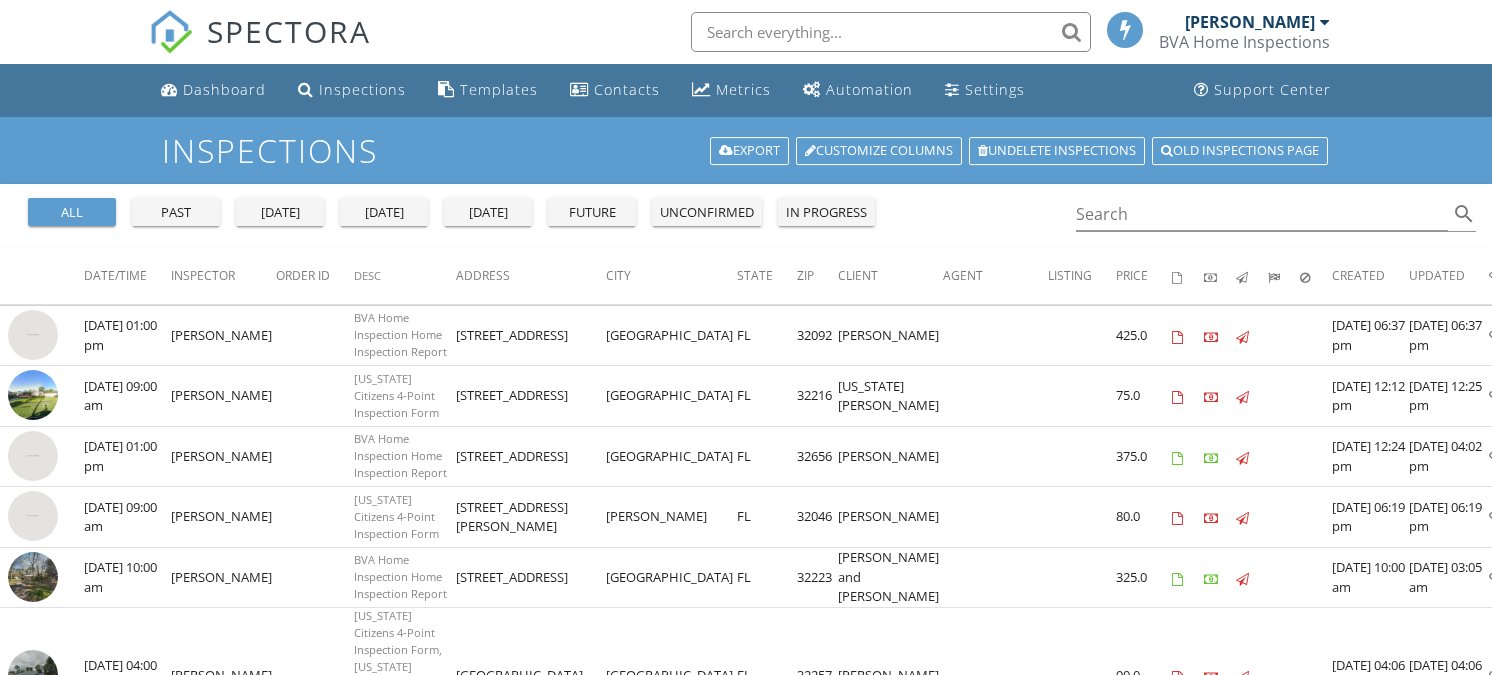 scroll, scrollTop: 648, scrollLeft: 0, axis: vertical 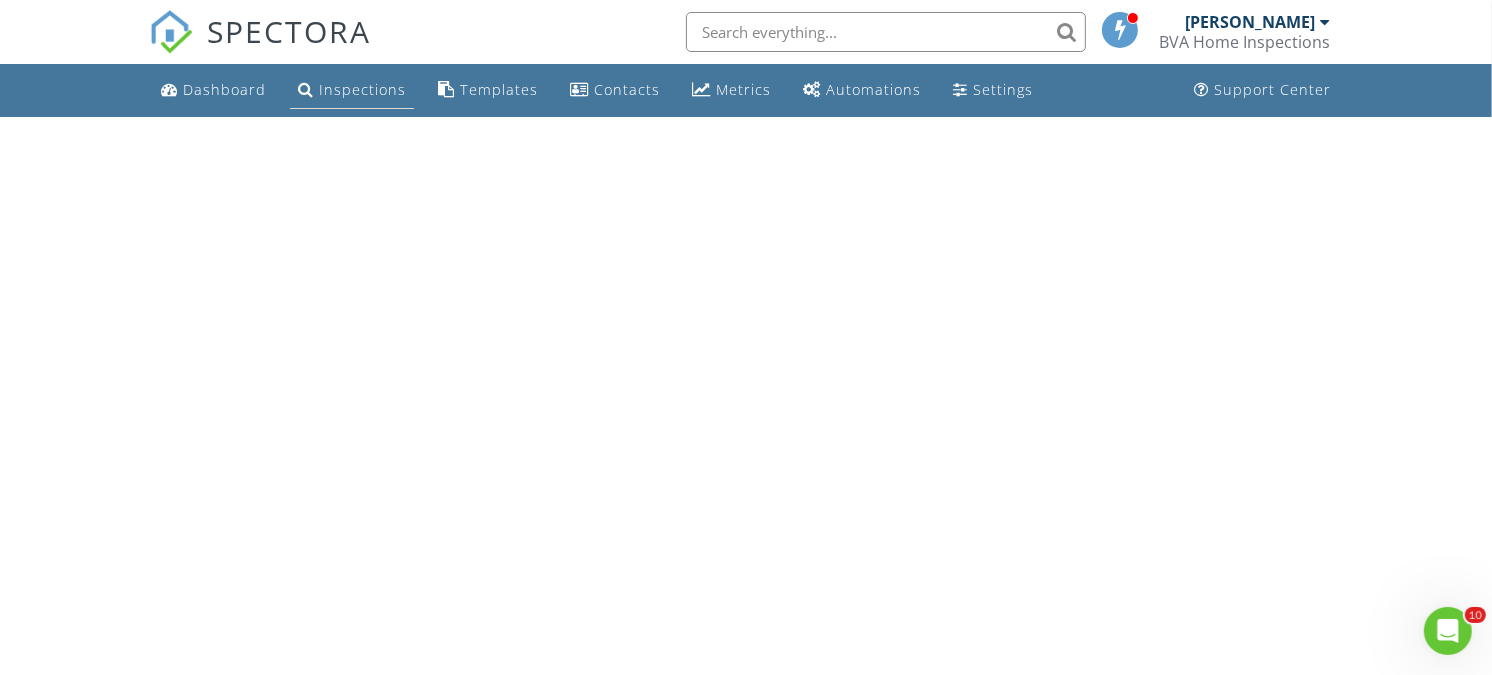 click on "Inspections" at bounding box center (352, 90) 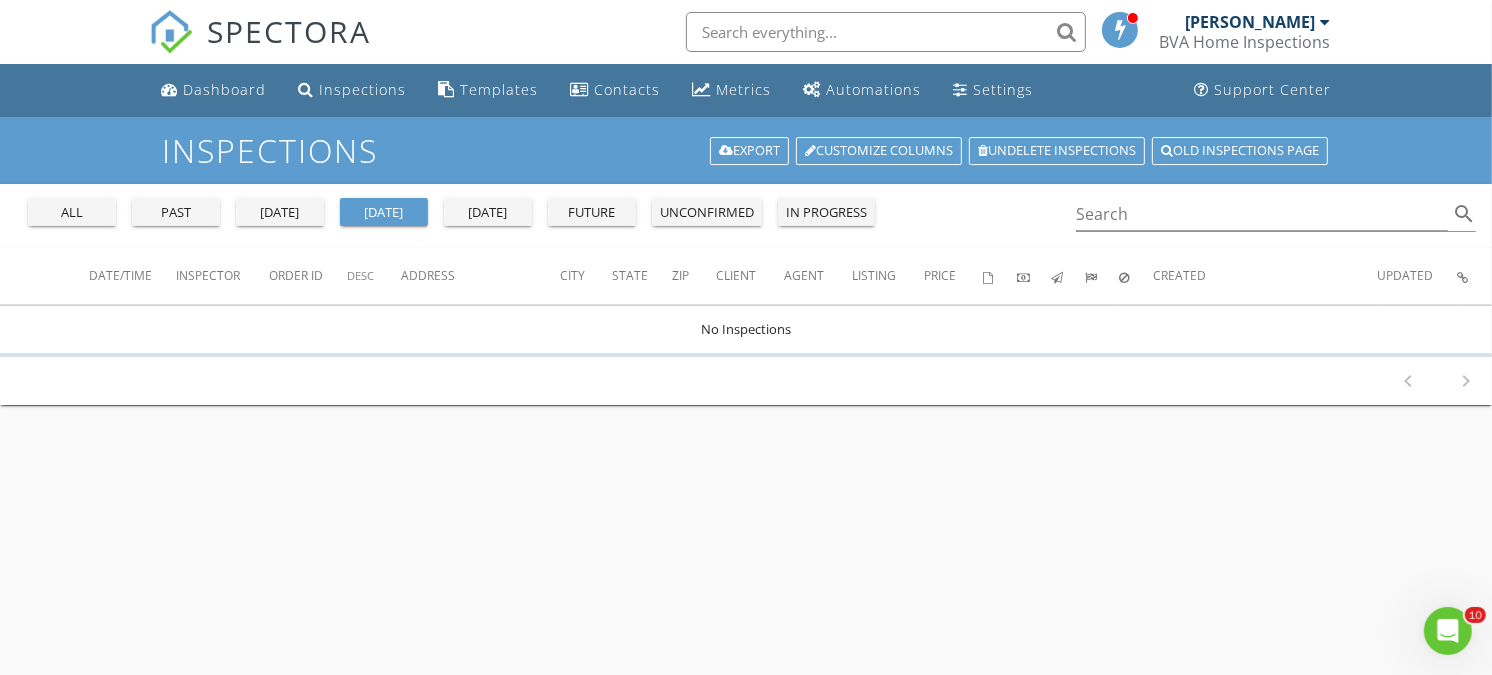 click on "all" at bounding box center [72, 213] 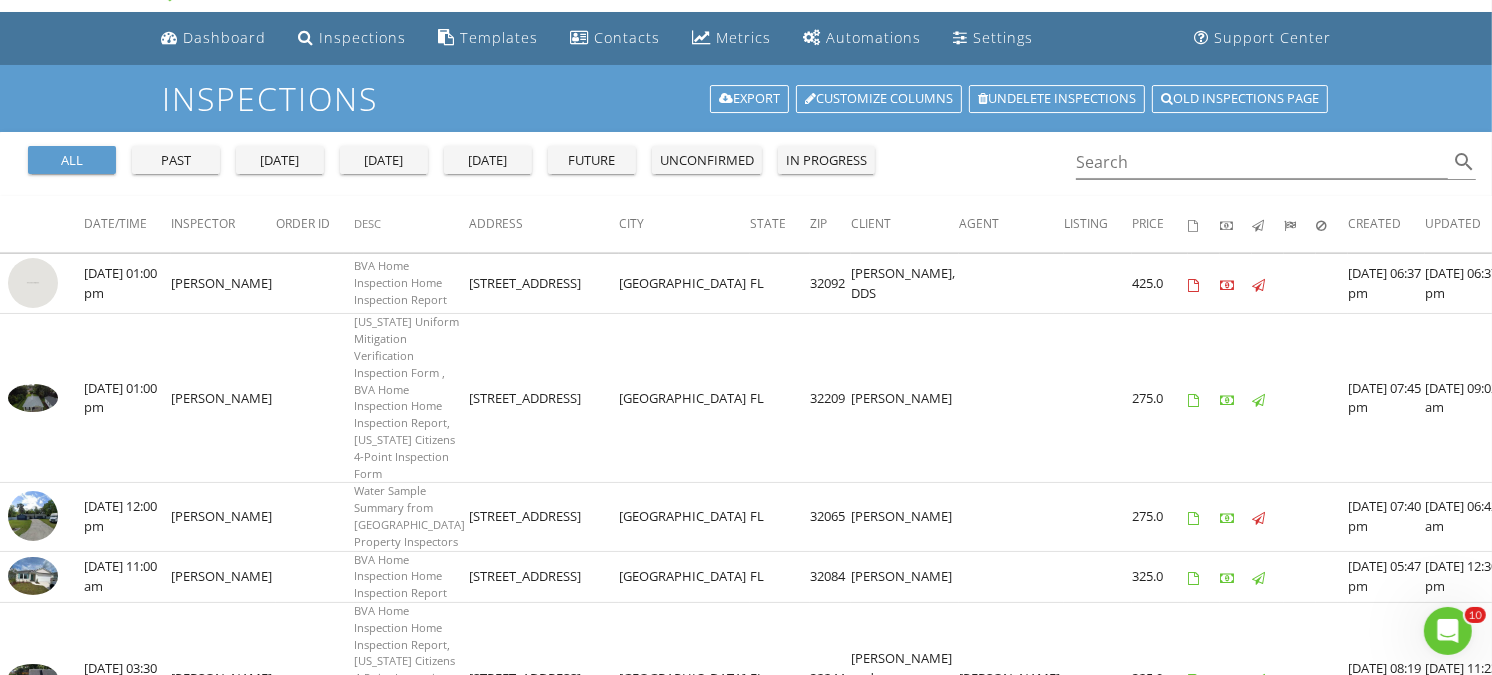 scroll, scrollTop: 82, scrollLeft: 0, axis: vertical 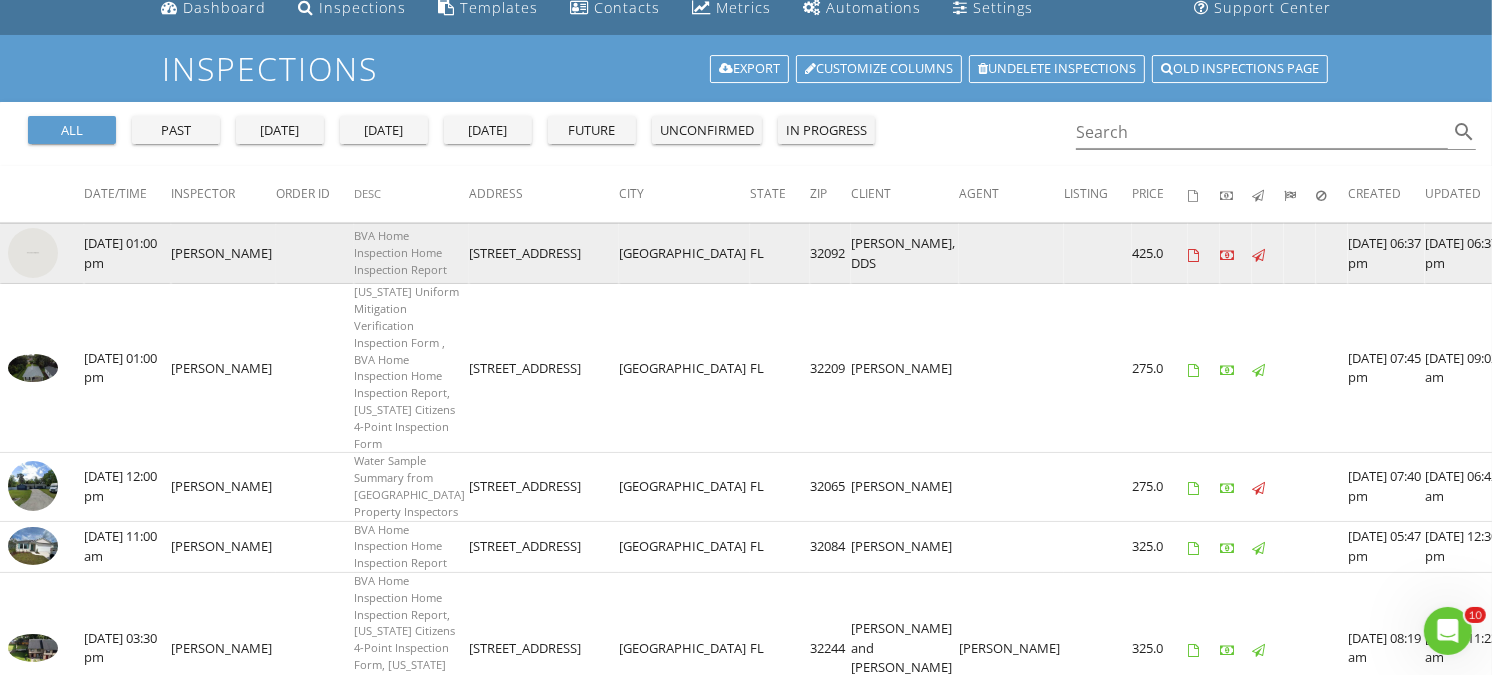 click at bounding box center [33, 253] 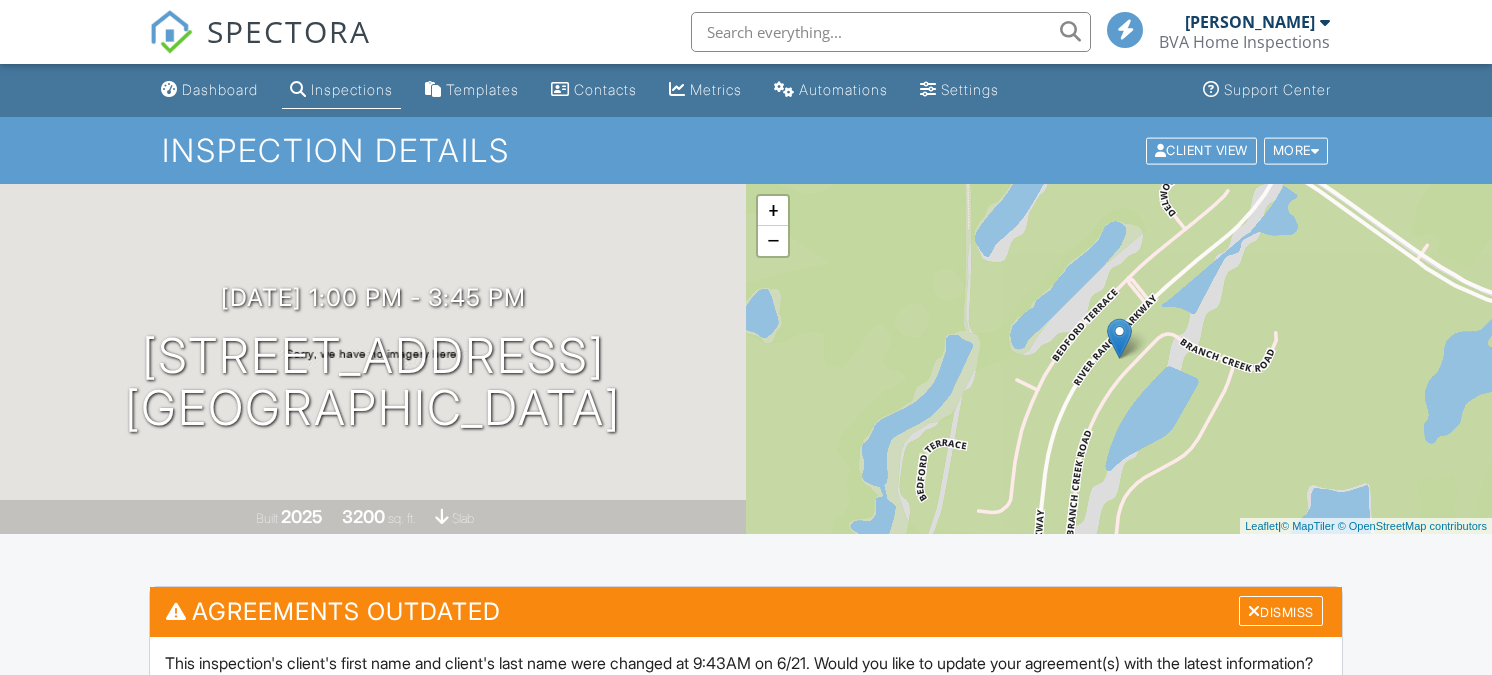 scroll, scrollTop: 0, scrollLeft: 0, axis: both 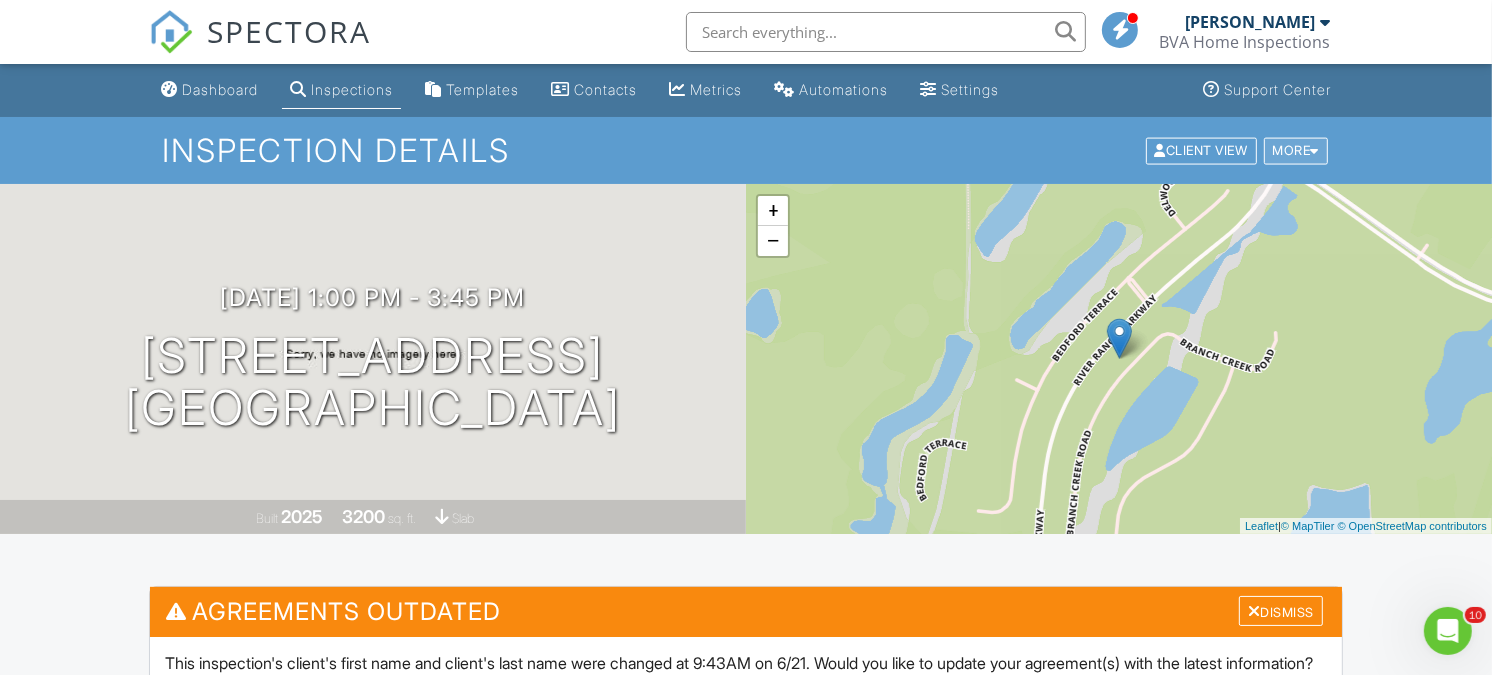 click on "More" at bounding box center (1296, 150) 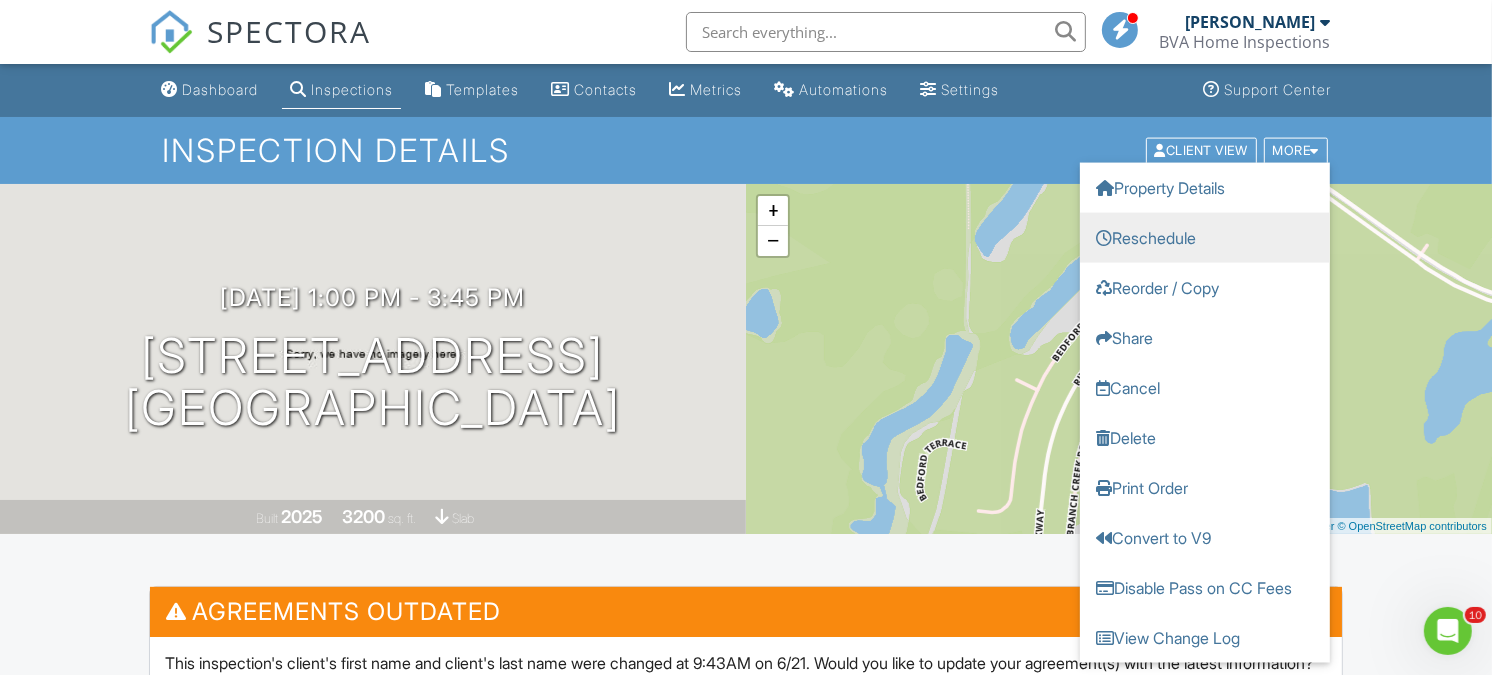 click on "Reschedule" at bounding box center [1205, 237] 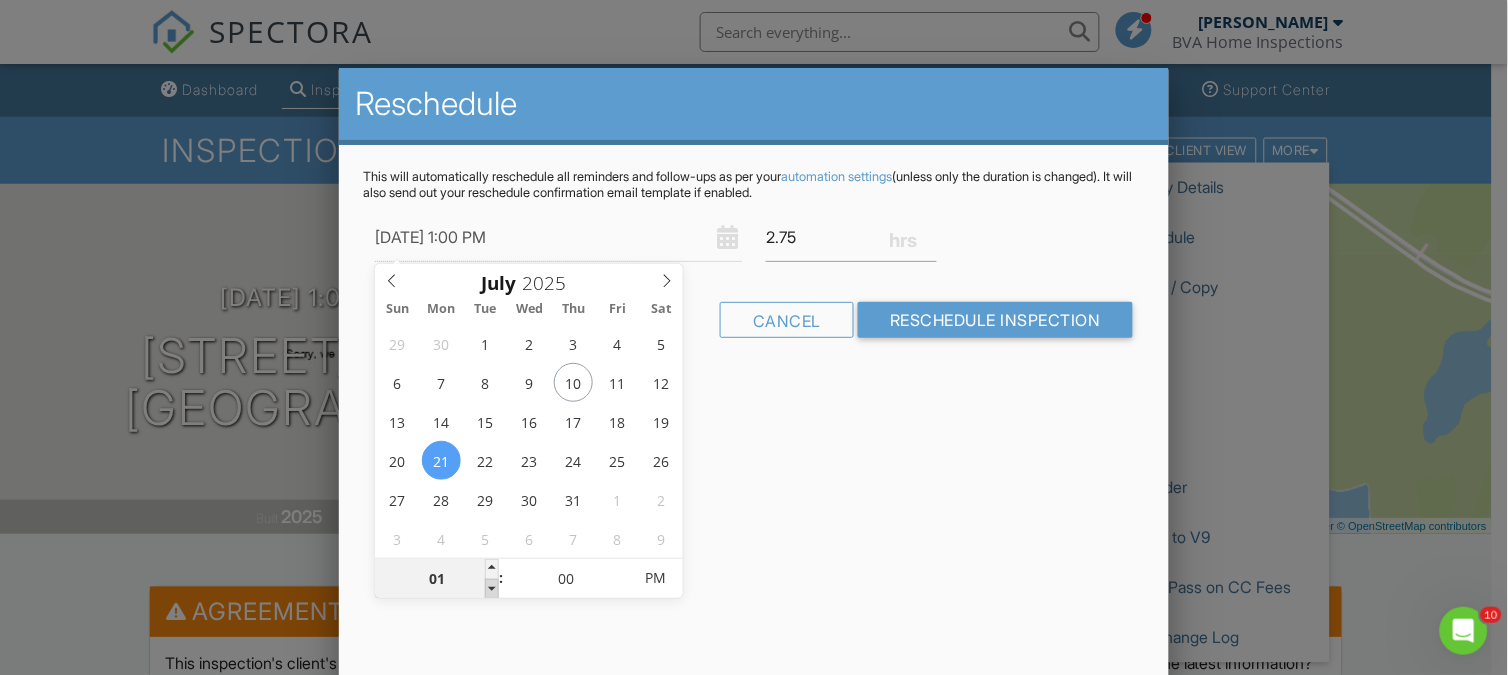 type on "07/21/2025 12:00 PM" 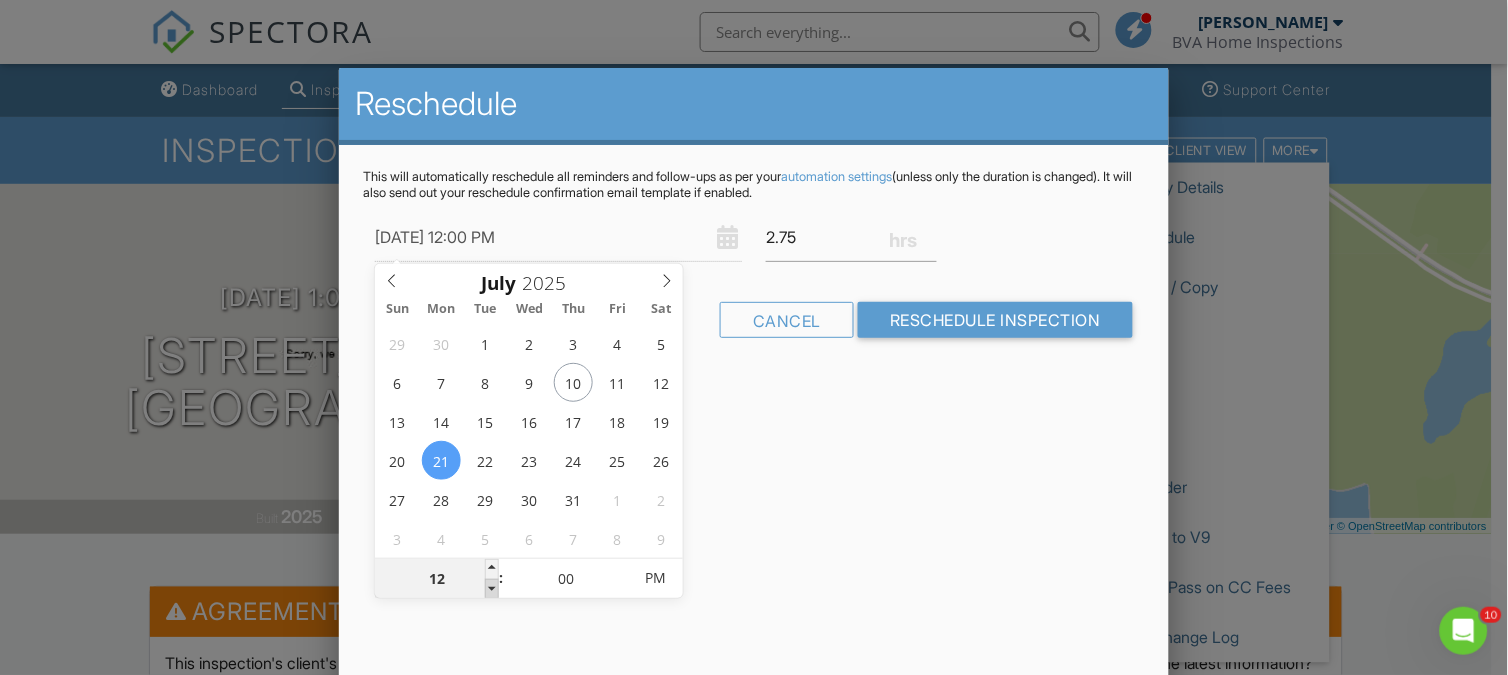 click at bounding box center (492, 589) 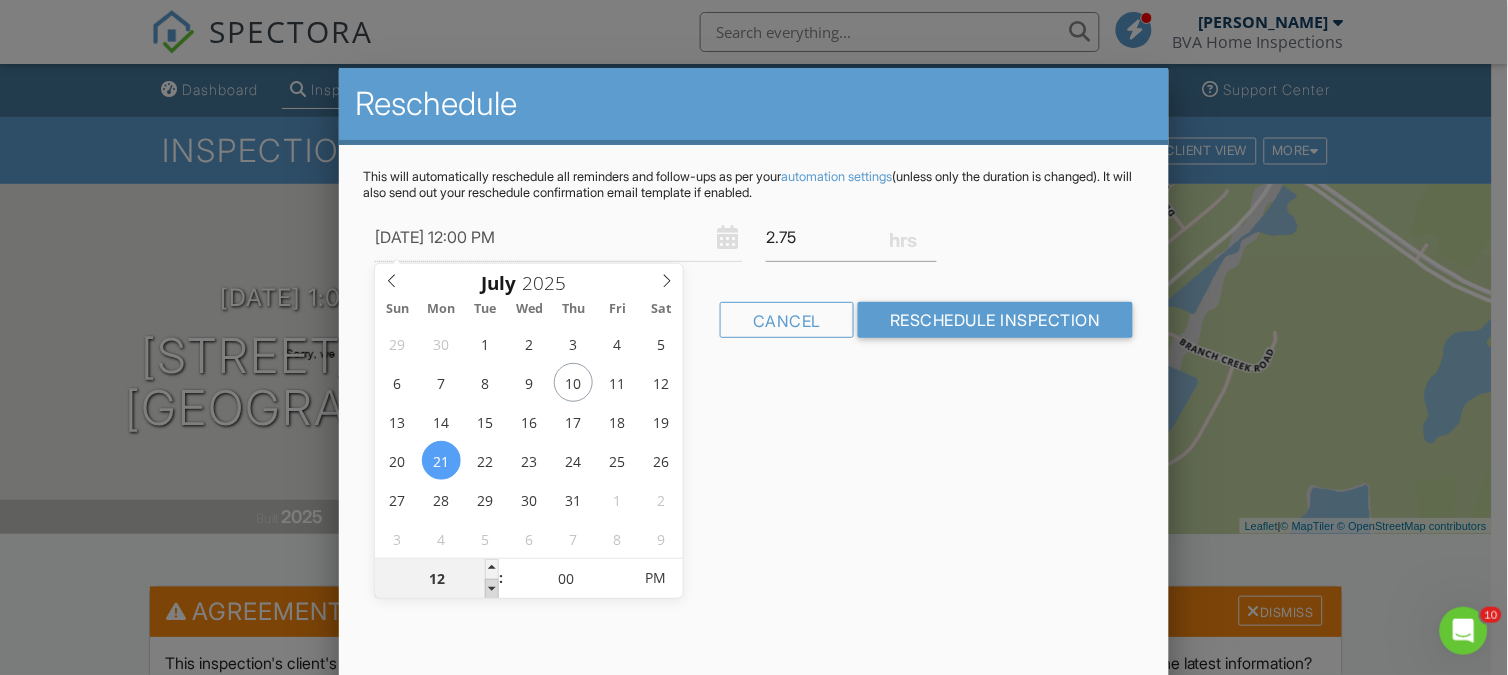 click at bounding box center (492, 589) 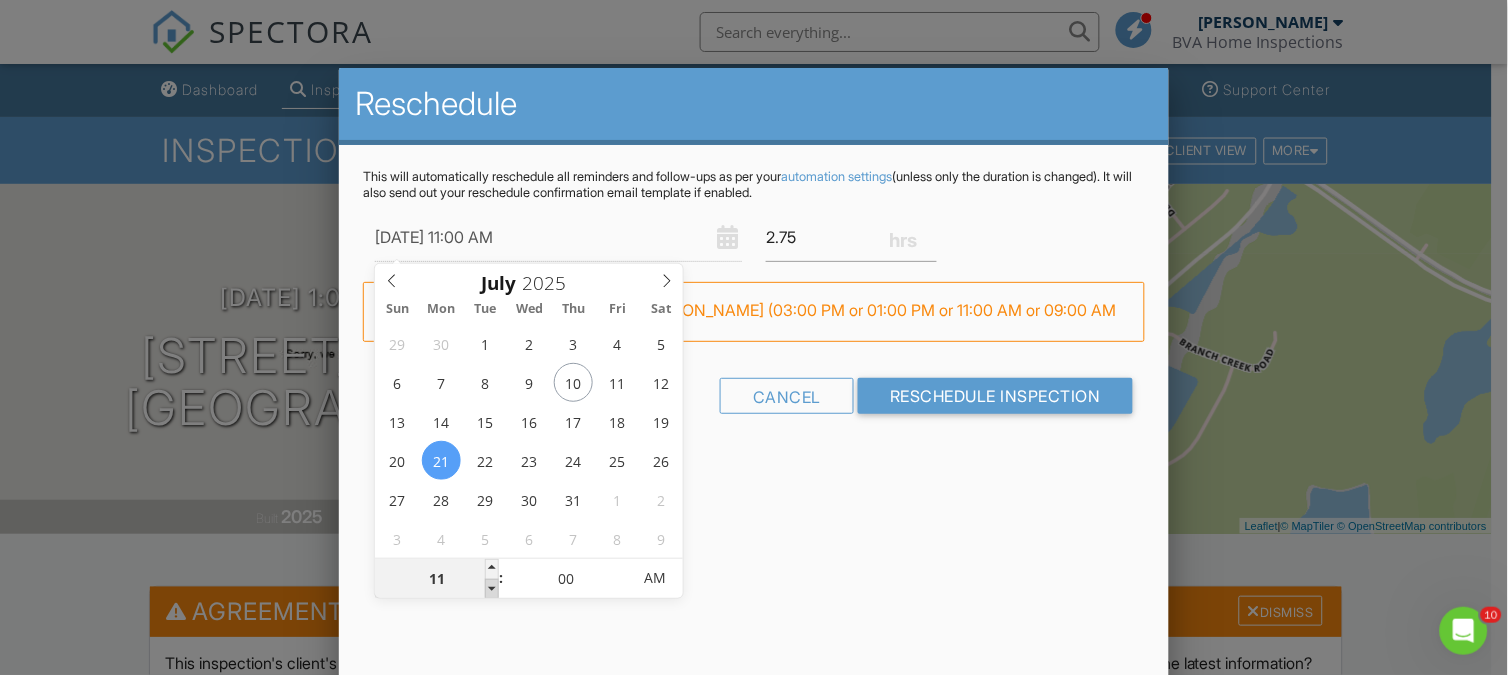 type on "07/21/2025 10:00 AM" 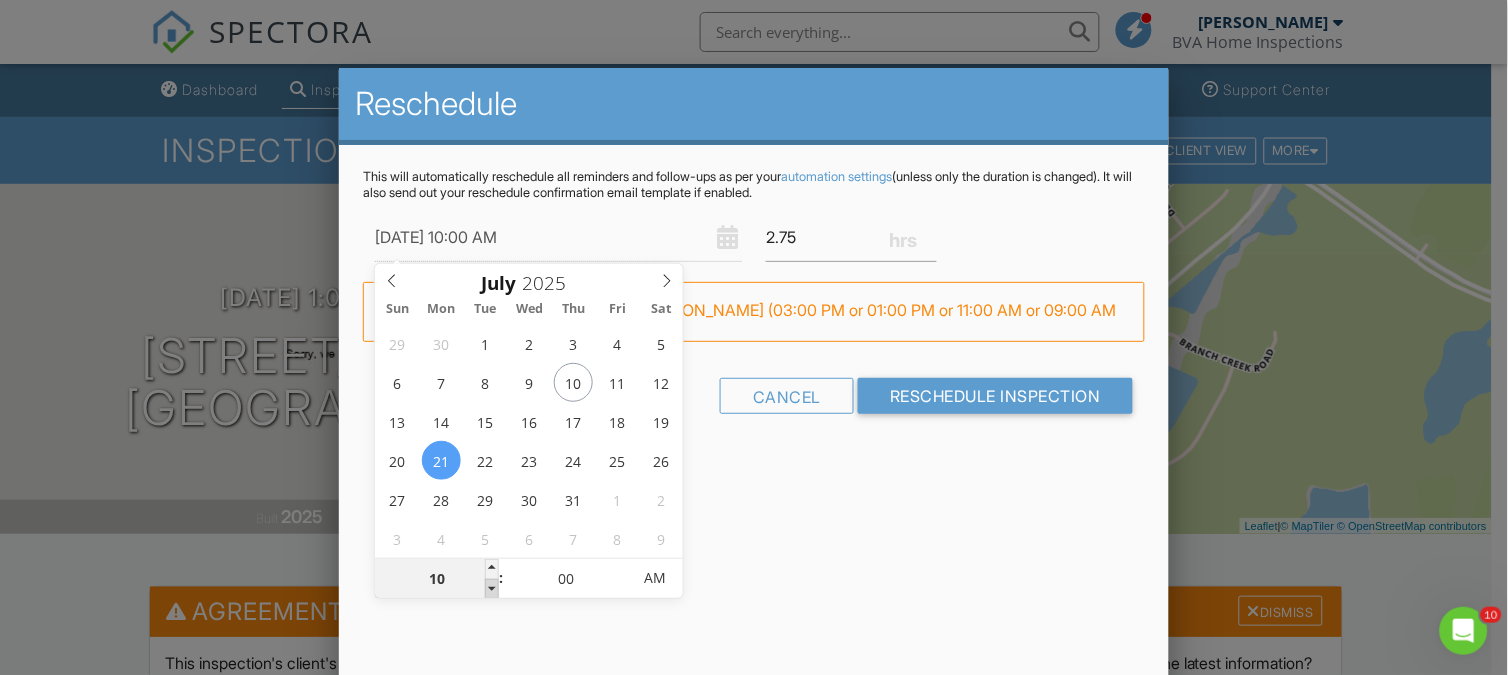 click at bounding box center [492, 589] 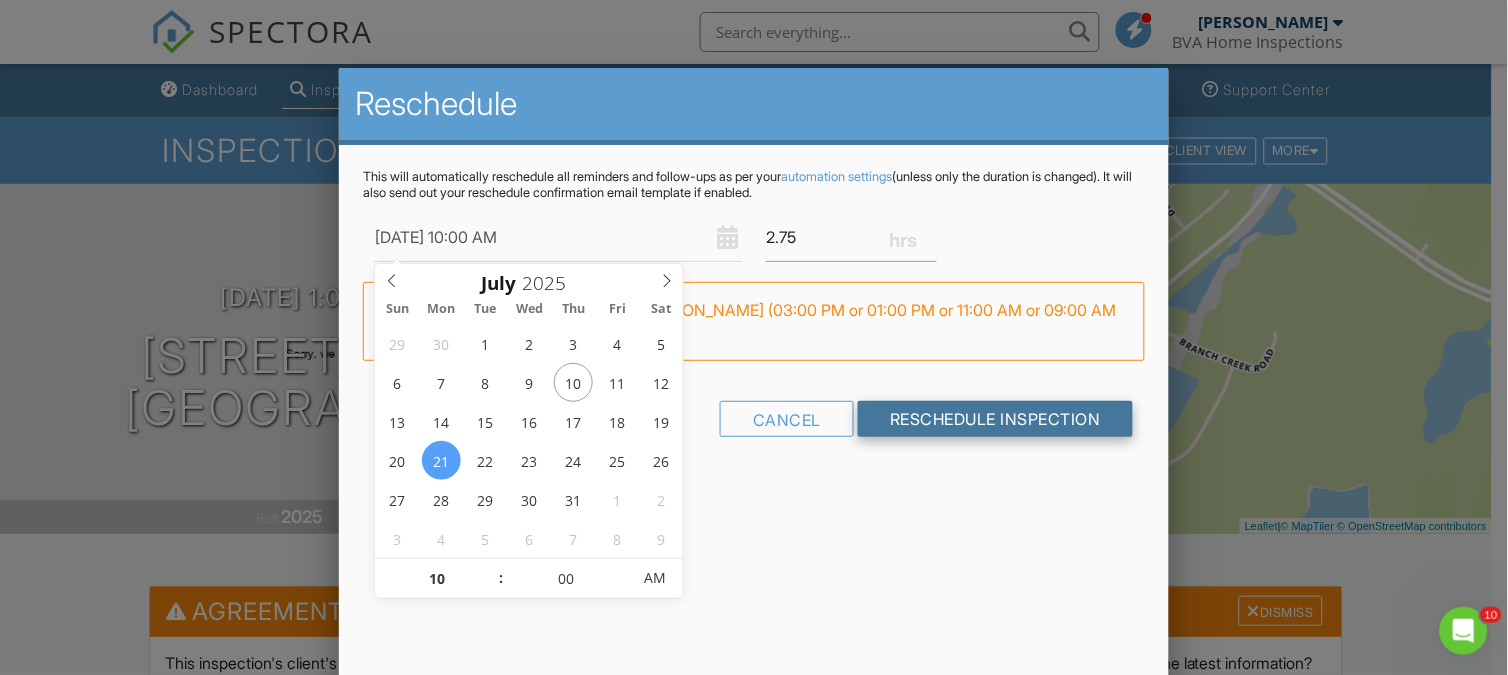 click on "Reschedule Inspection" at bounding box center (995, 419) 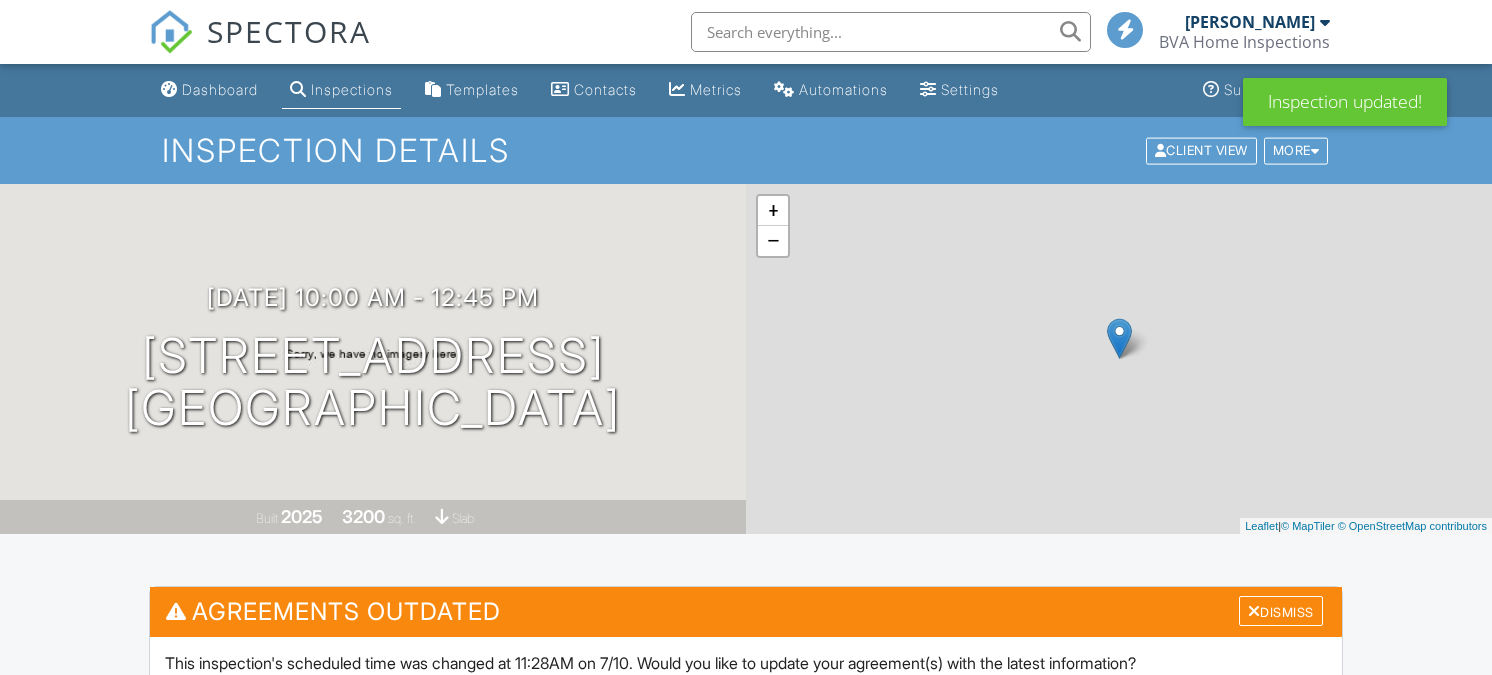 scroll, scrollTop: 0, scrollLeft: 0, axis: both 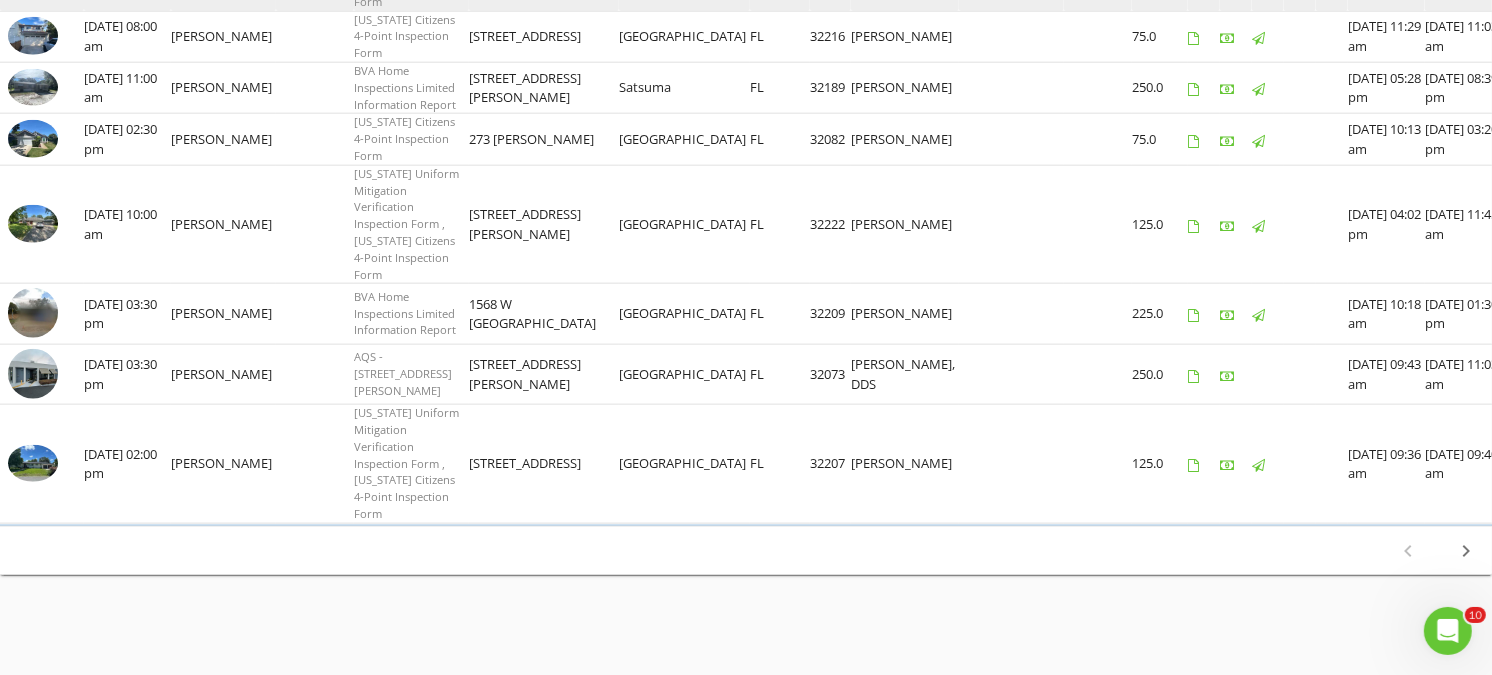 drag, startPoint x: 404, startPoint y: 316, endPoint x: 536, endPoint y: 320, distance: 132.0606 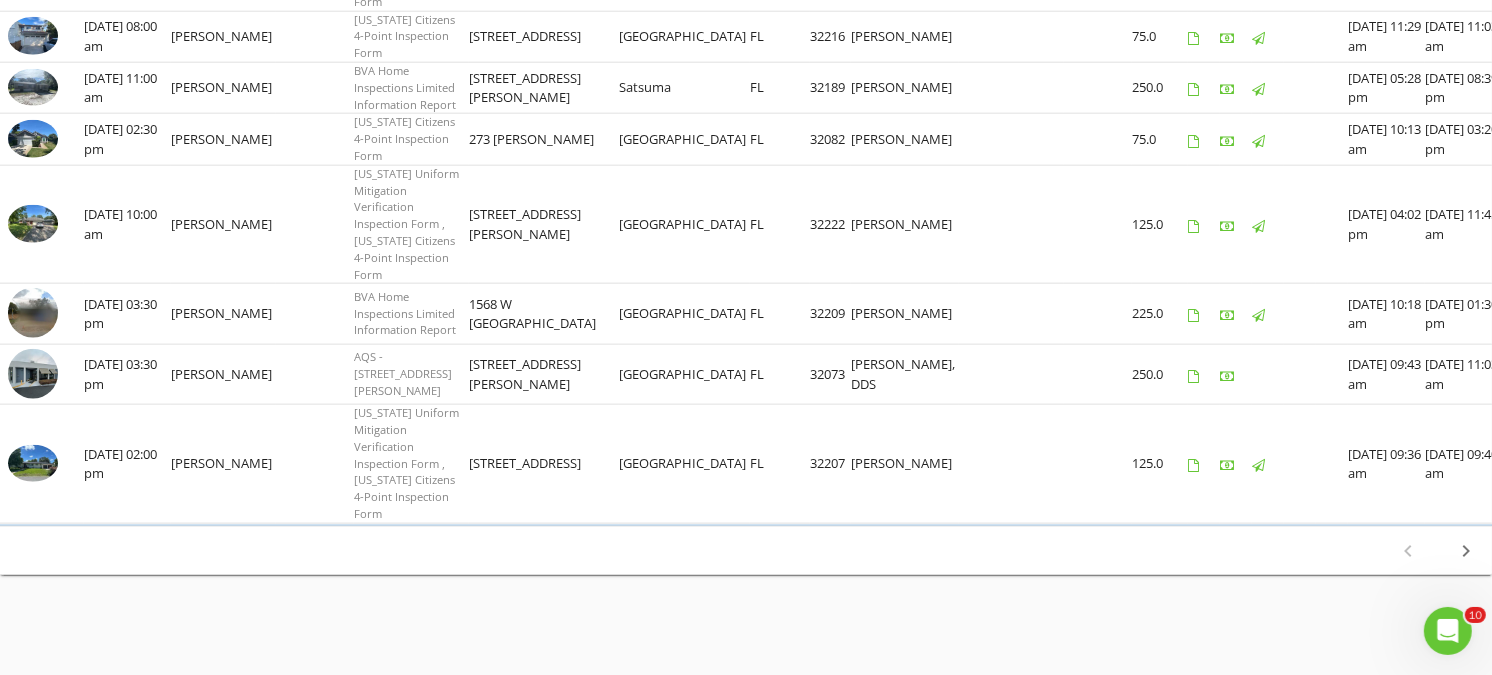 scroll, scrollTop: 2591, scrollLeft: 0, axis: vertical 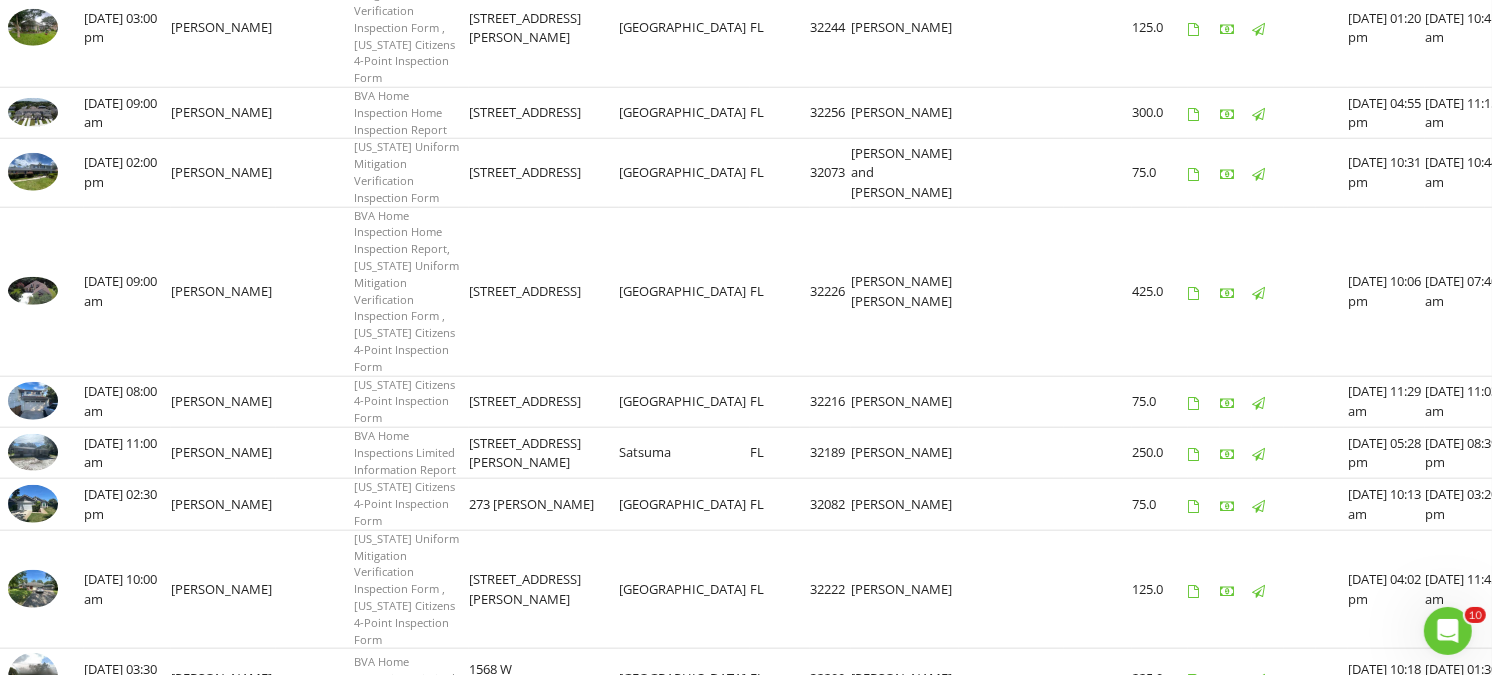 drag, startPoint x: 404, startPoint y: 406, endPoint x: 491, endPoint y: 404, distance: 87.02299 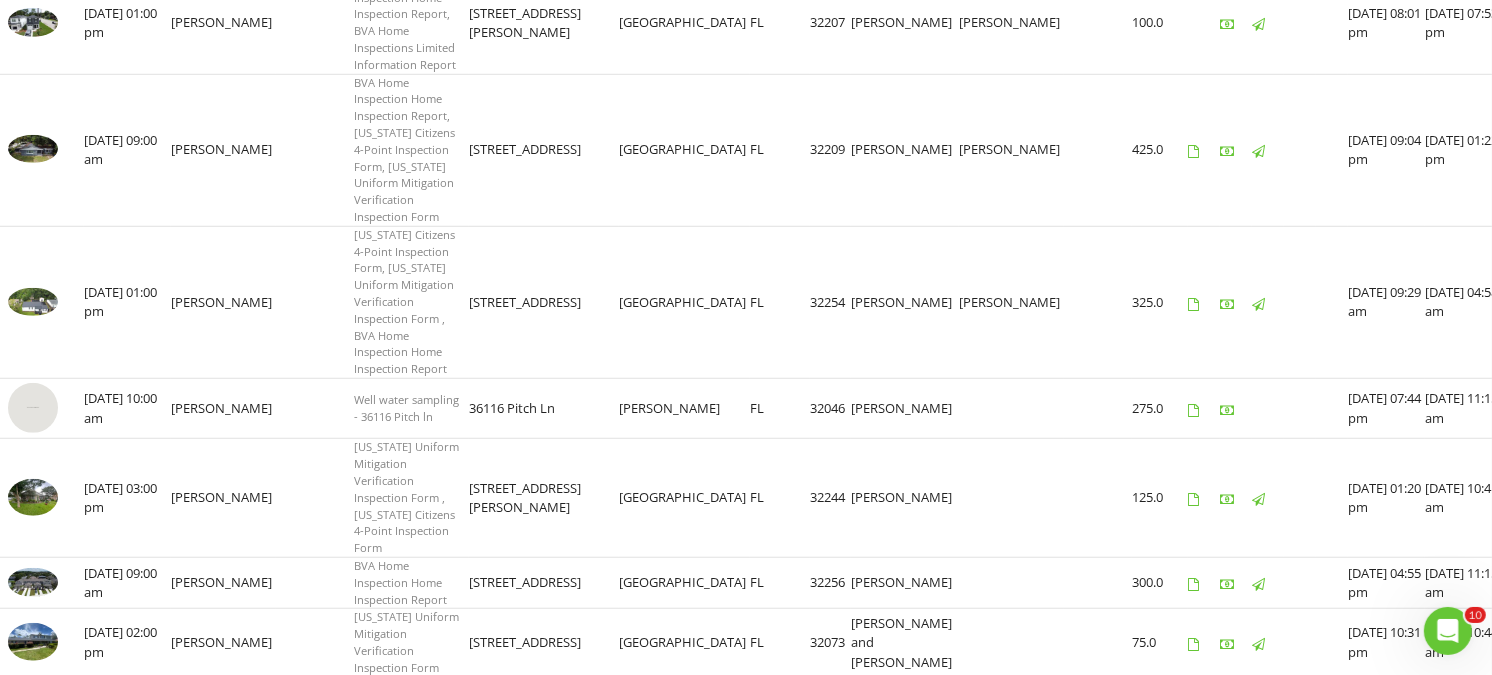 scroll, scrollTop: 1257, scrollLeft: 0, axis: vertical 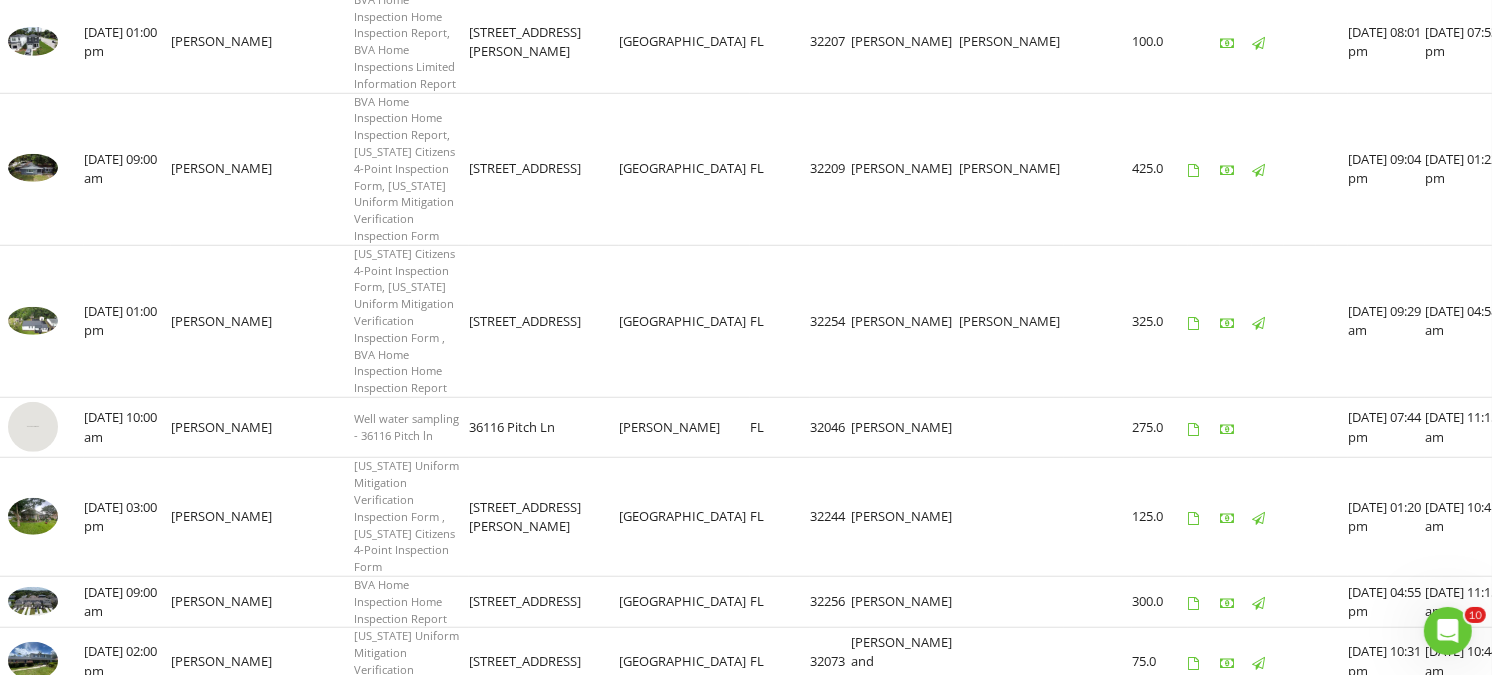 drag, startPoint x: 403, startPoint y: 356, endPoint x: 493, endPoint y: 353, distance: 90.04999 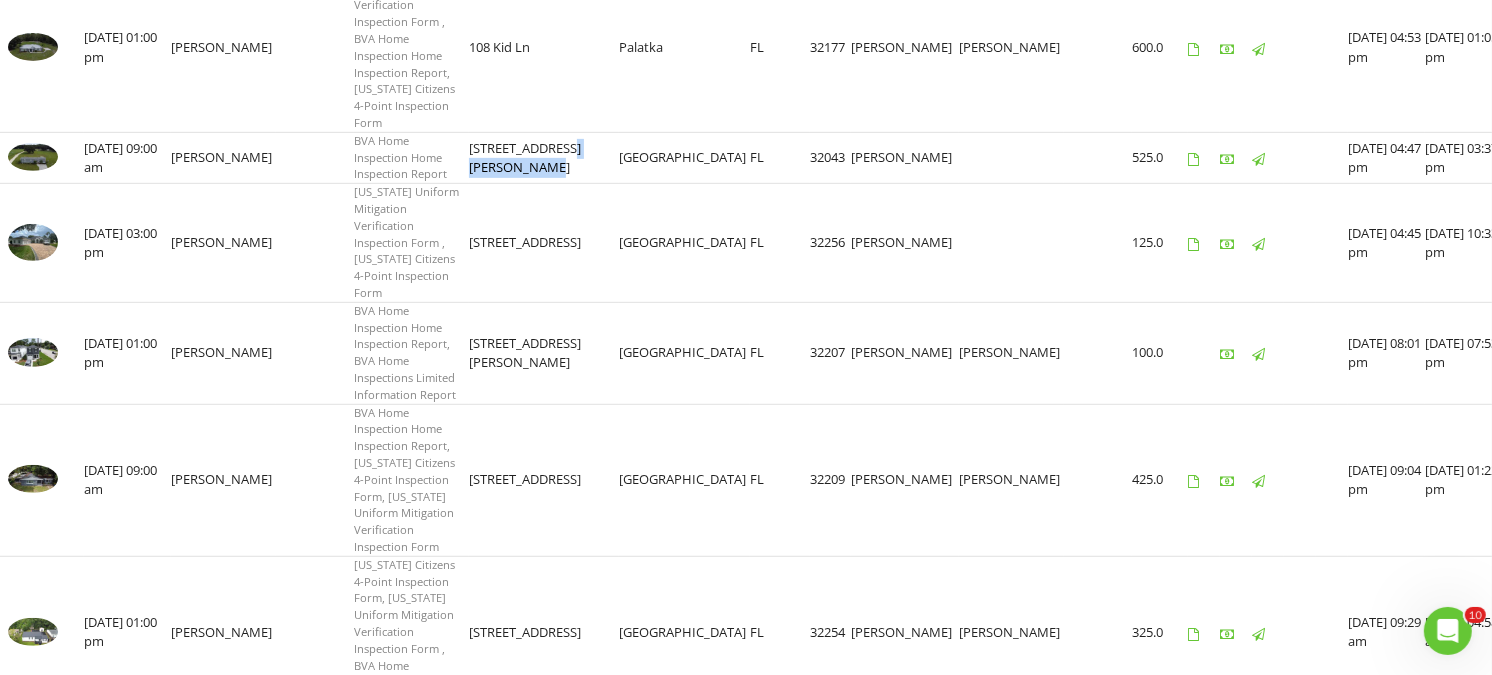 scroll, scrollTop: 902, scrollLeft: 0, axis: vertical 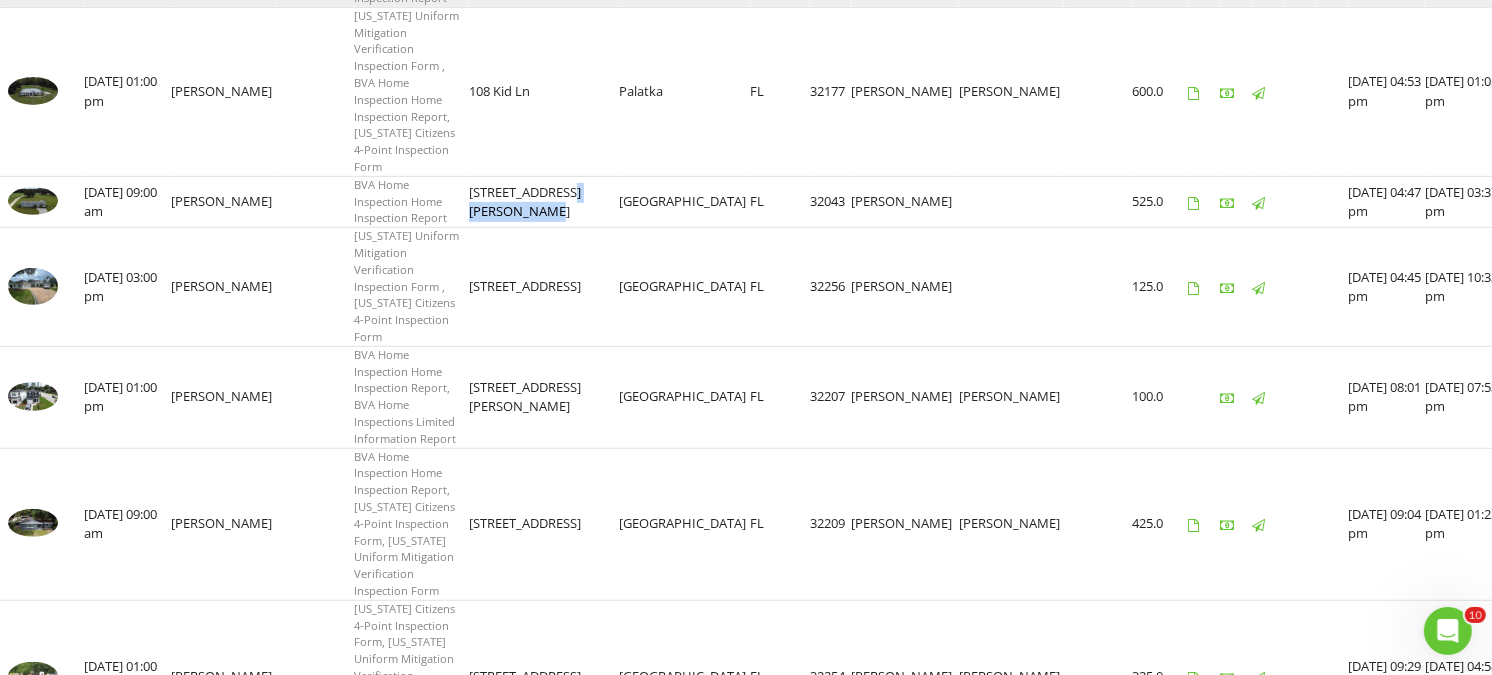 drag, startPoint x: 405, startPoint y: 357, endPoint x: 491, endPoint y: 358, distance: 86.00581 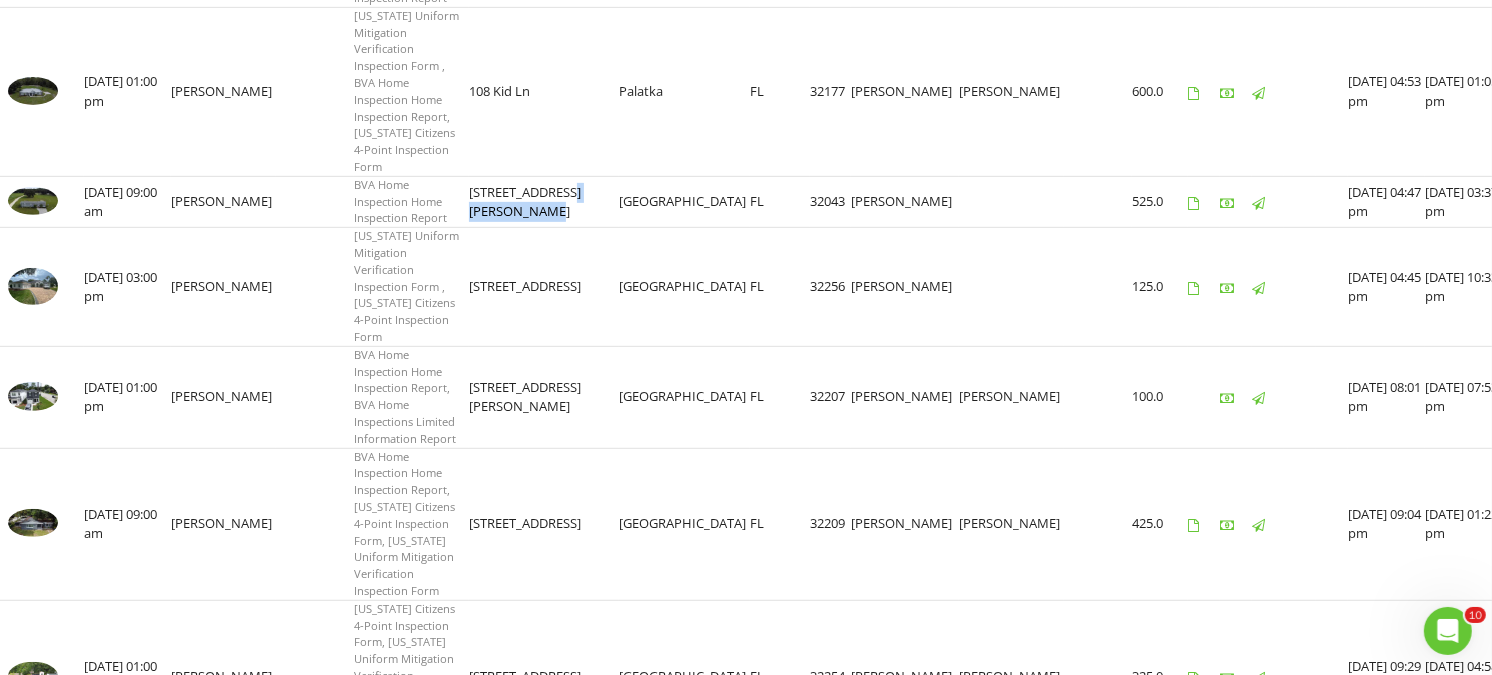 drag, startPoint x: 404, startPoint y: 93, endPoint x: 526, endPoint y: 98, distance: 122.10242 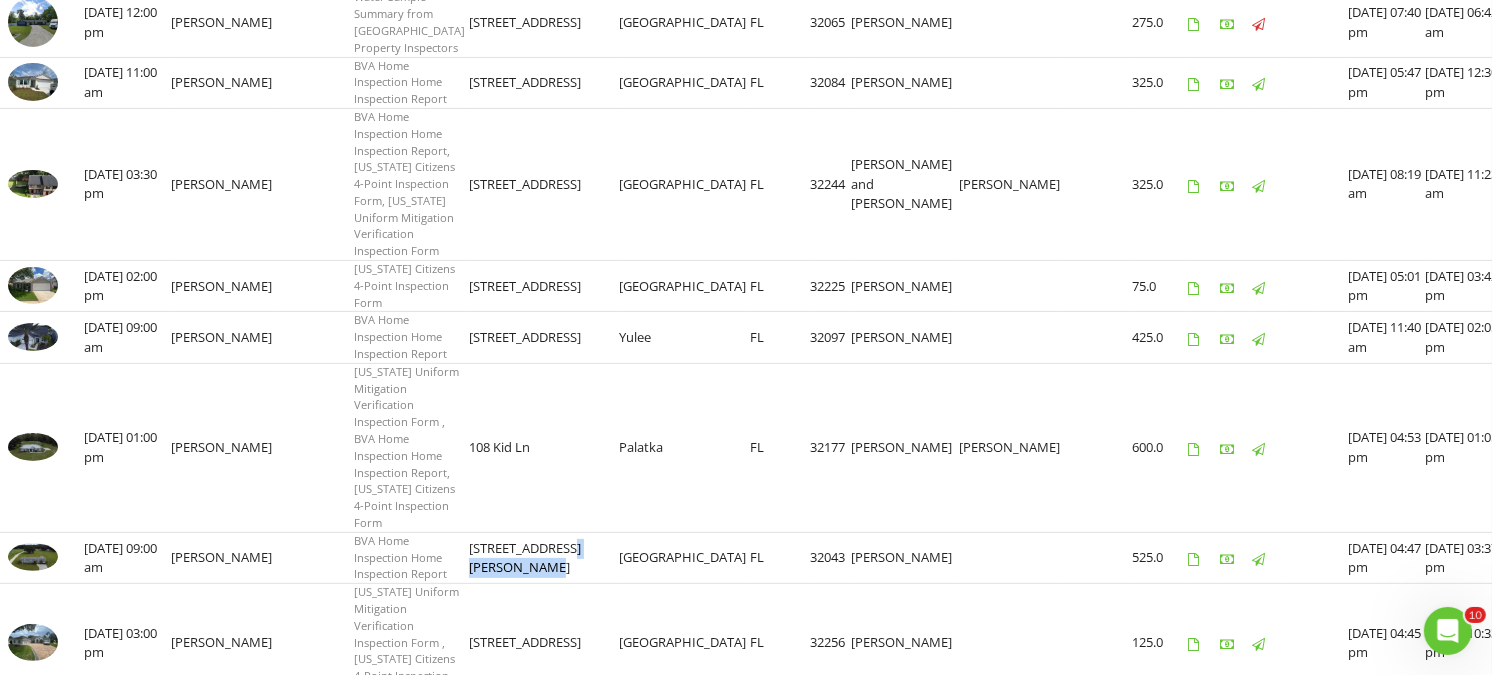 scroll, scrollTop: 502, scrollLeft: 0, axis: vertical 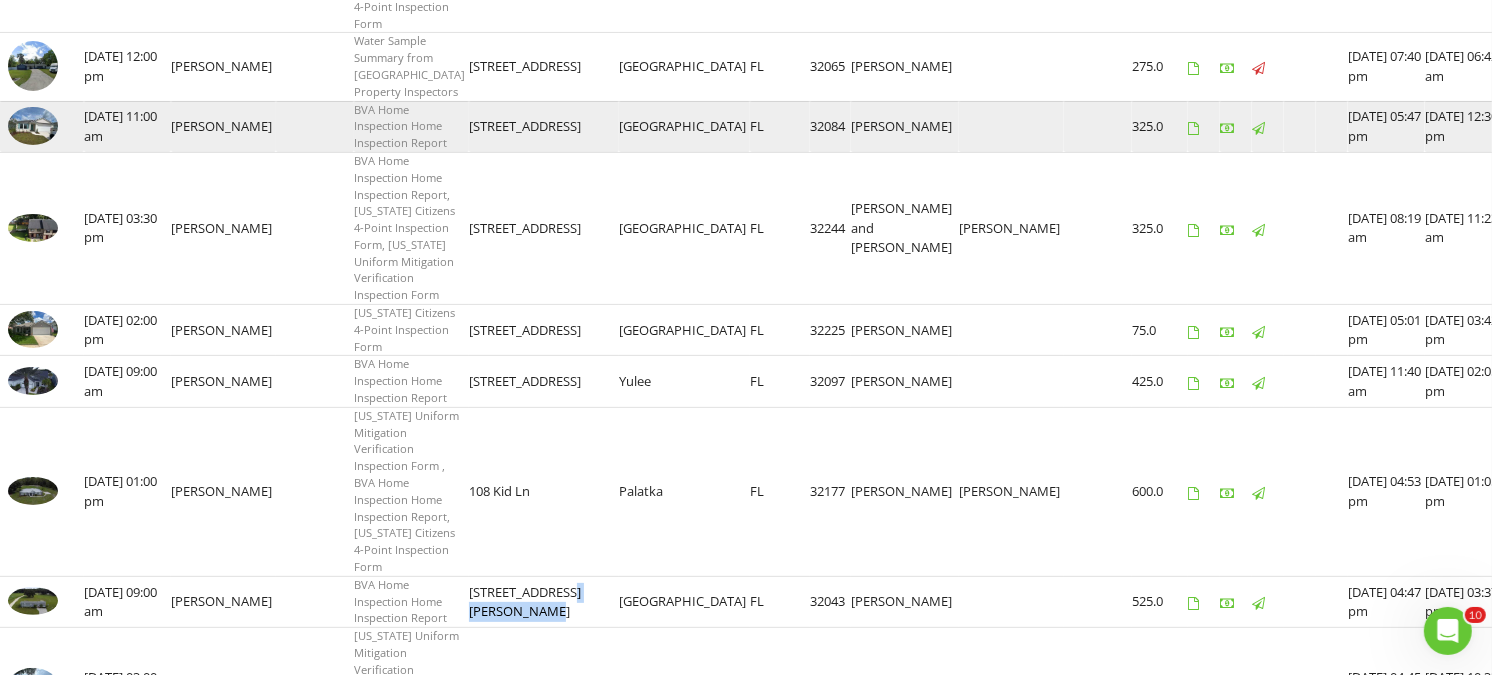 drag, startPoint x: 400, startPoint y: 316, endPoint x: 515, endPoint y: 317, distance: 115.00435 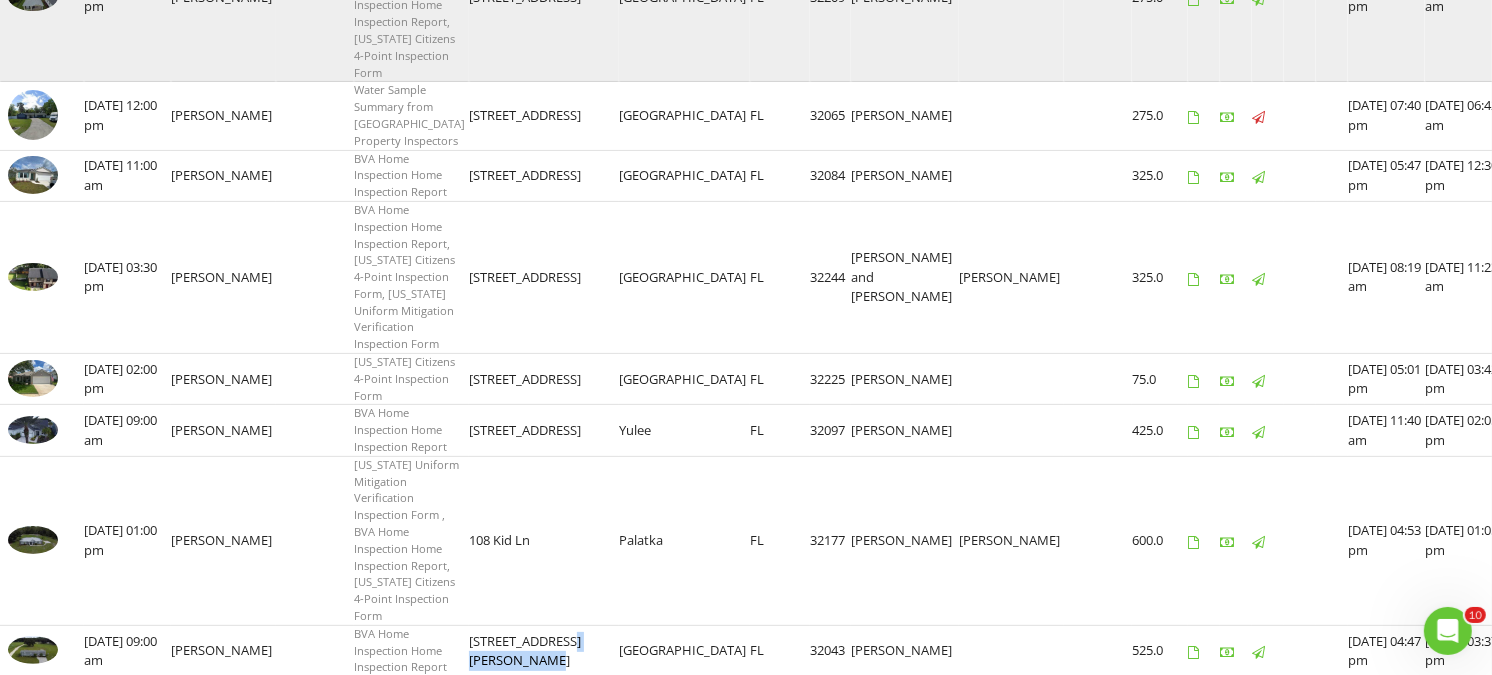 drag, startPoint x: 406, startPoint y: 20, endPoint x: 454, endPoint y: 21, distance: 48.010414 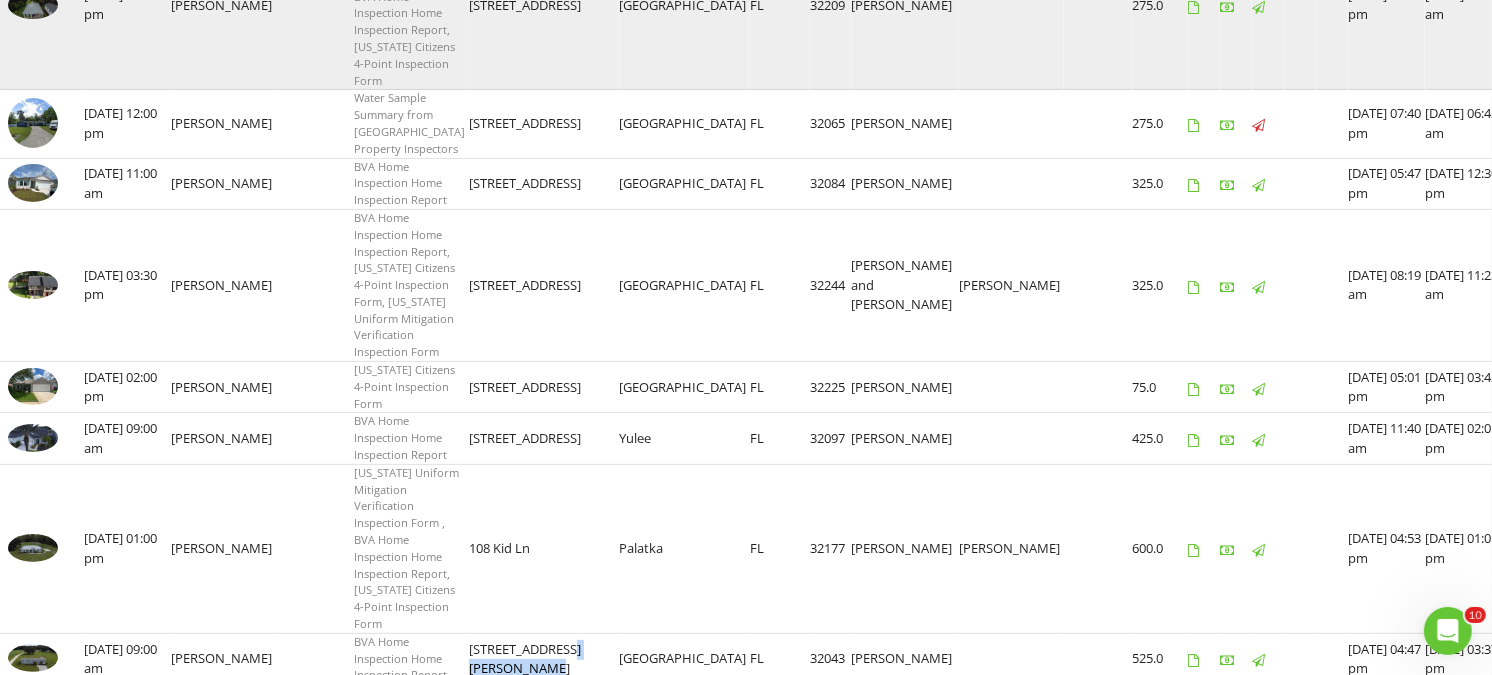 click on "1863 W 6th St" at bounding box center (544, 5) 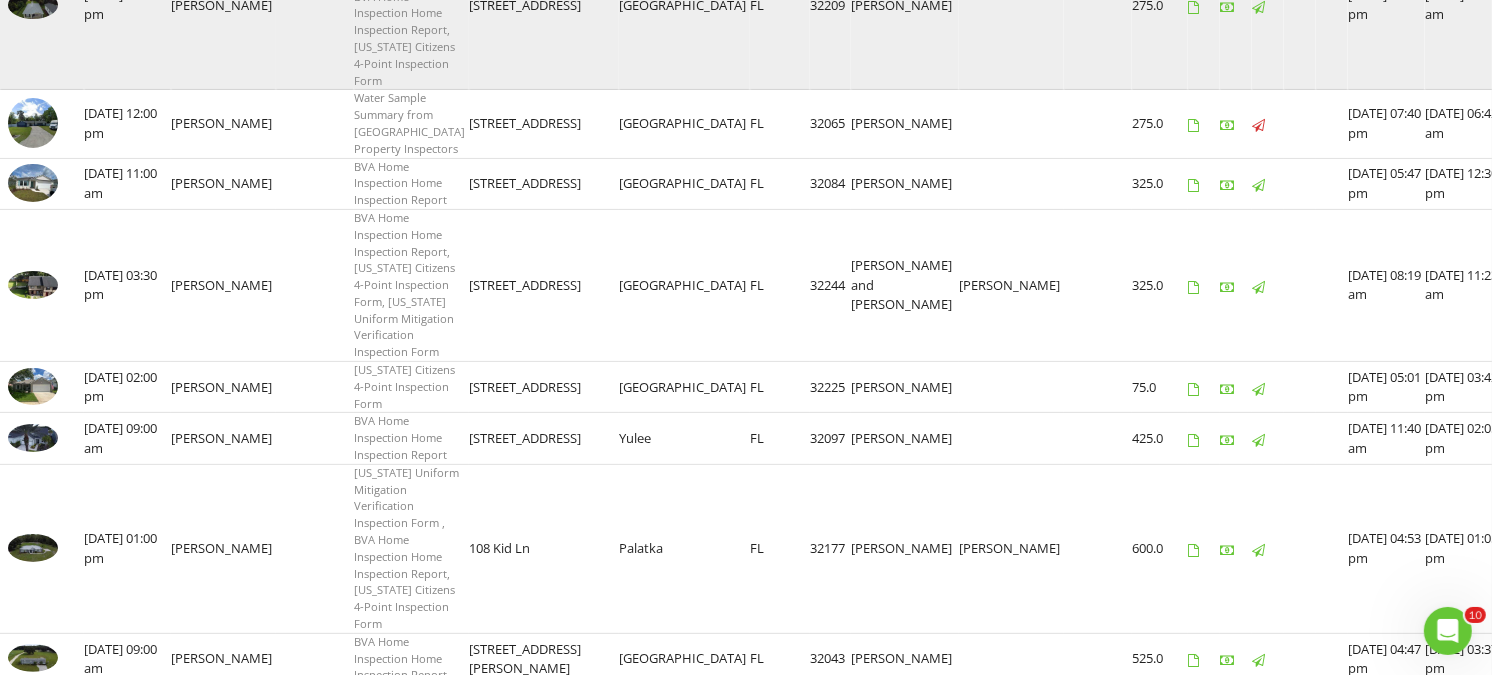 drag, startPoint x: 404, startPoint y: 77, endPoint x: 491, endPoint y: 83, distance: 87.20665 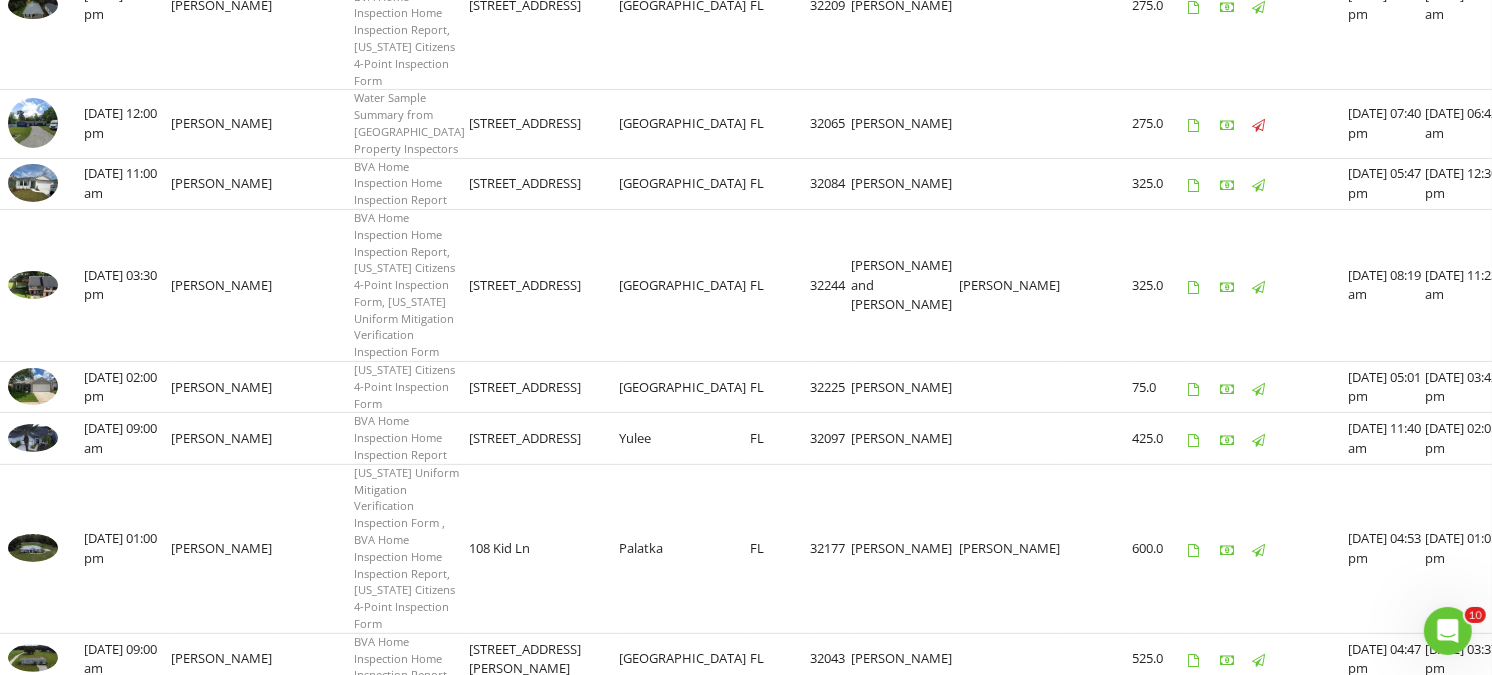 scroll, scrollTop: 0, scrollLeft: 0, axis: both 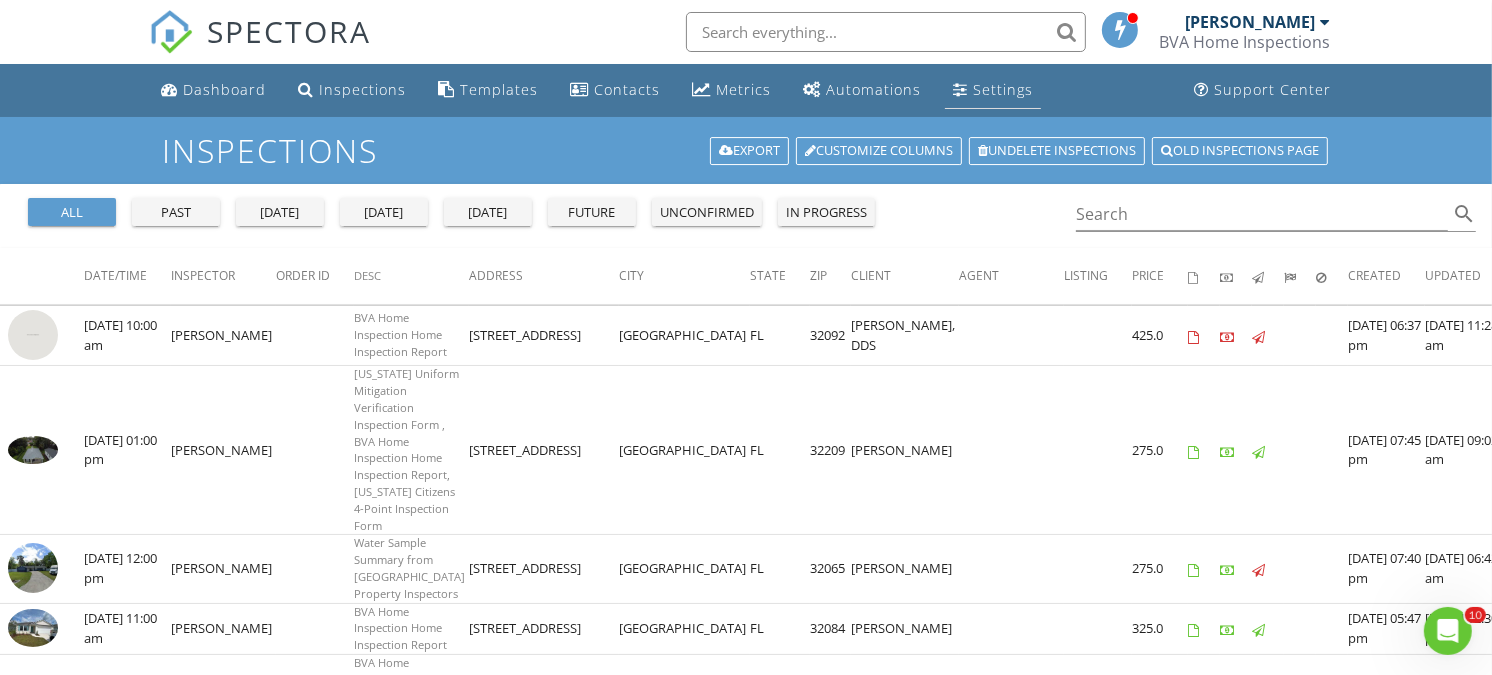 click on "Settings" at bounding box center [1003, 89] 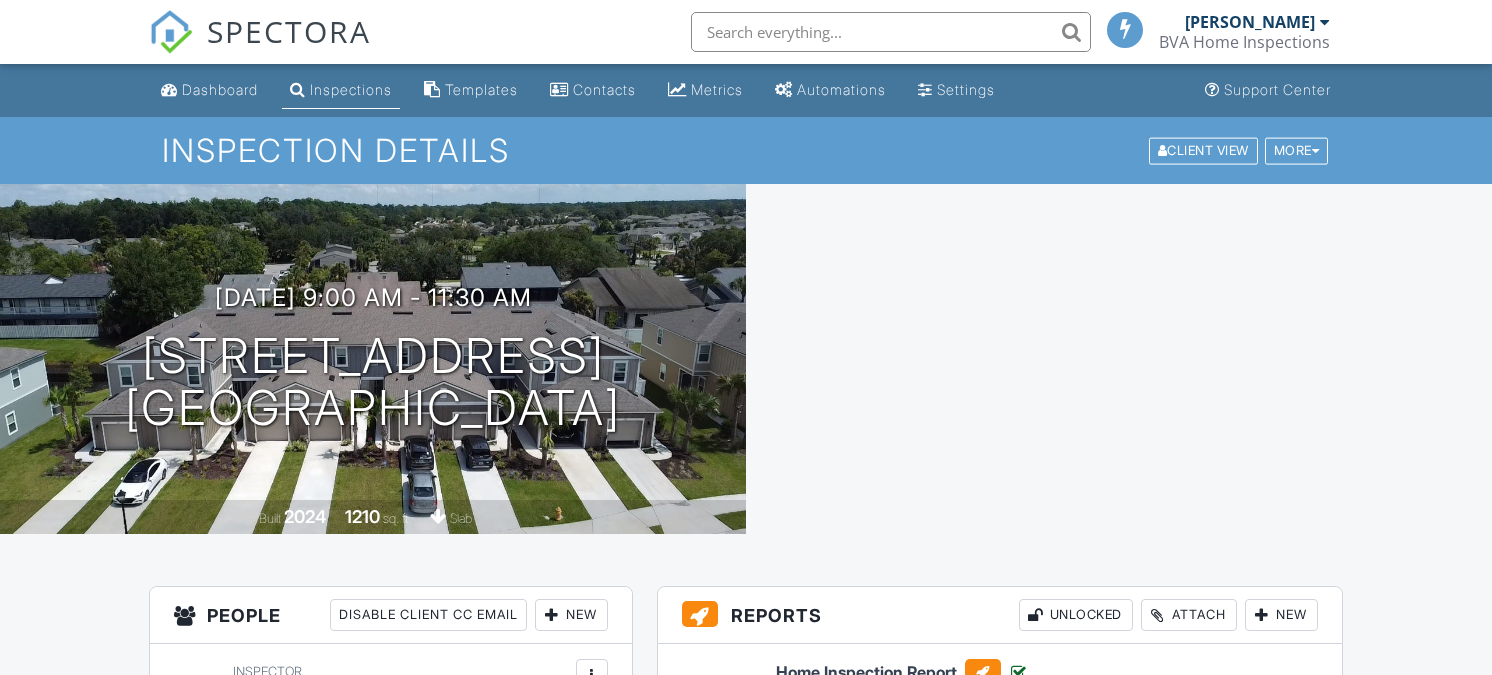 scroll, scrollTop: 0, scrollLeft: 0, axis: both 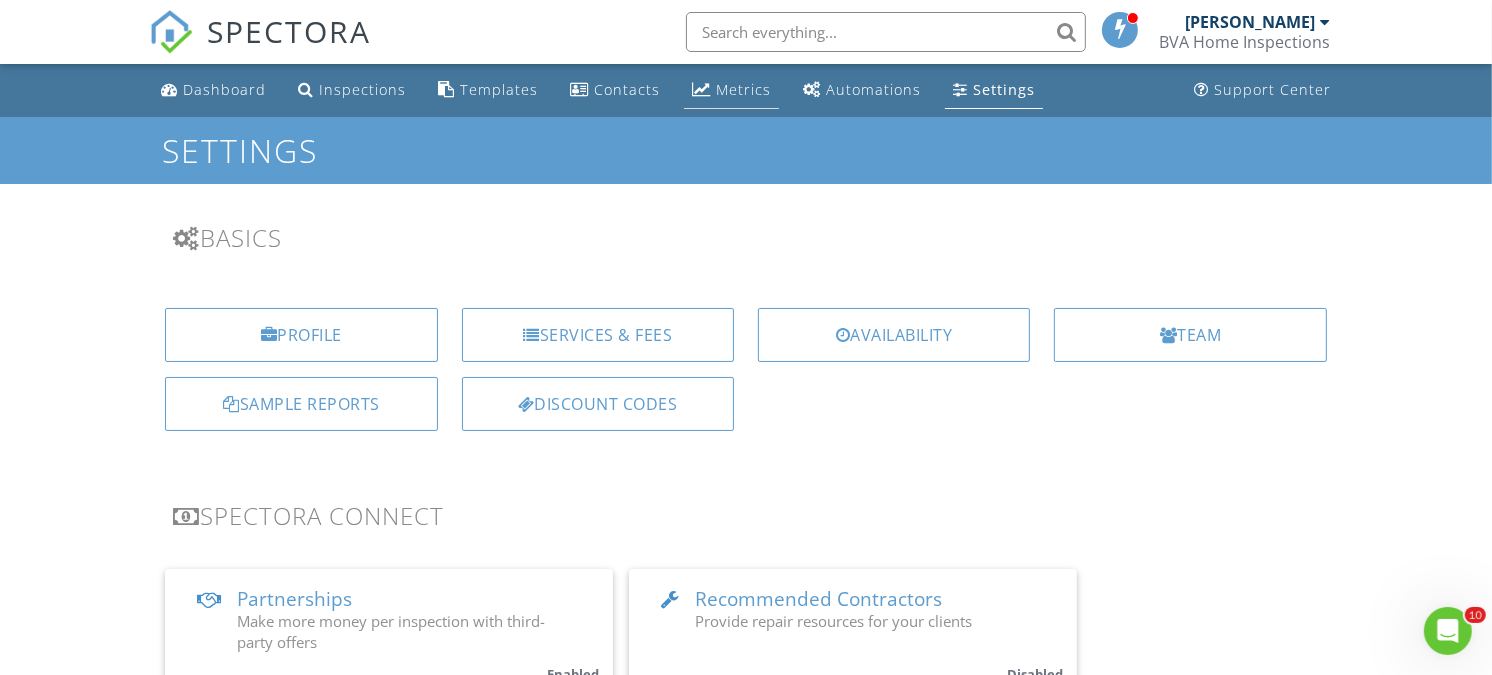 click on "Metrics" at bounding box center [743, 89] 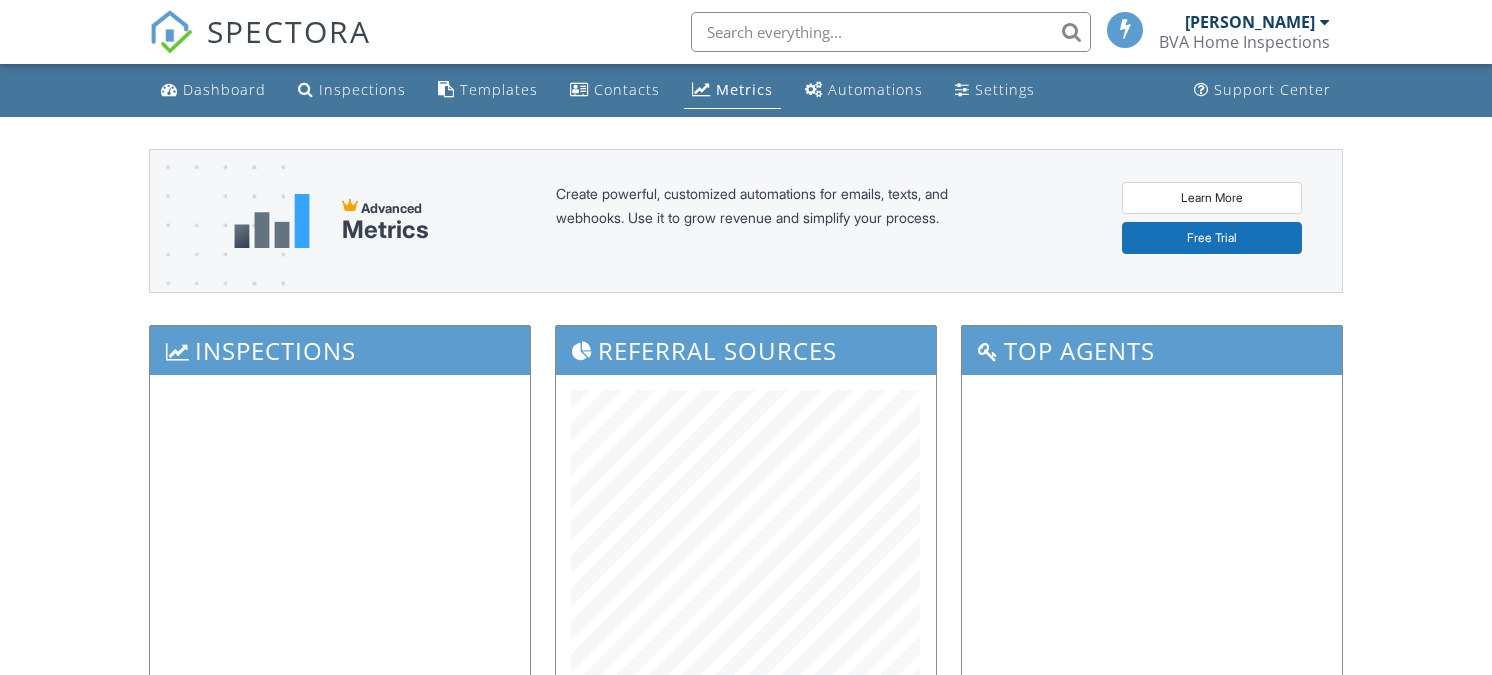 scroll, scrollTop: 0, scrollLeft: 0, axis: both 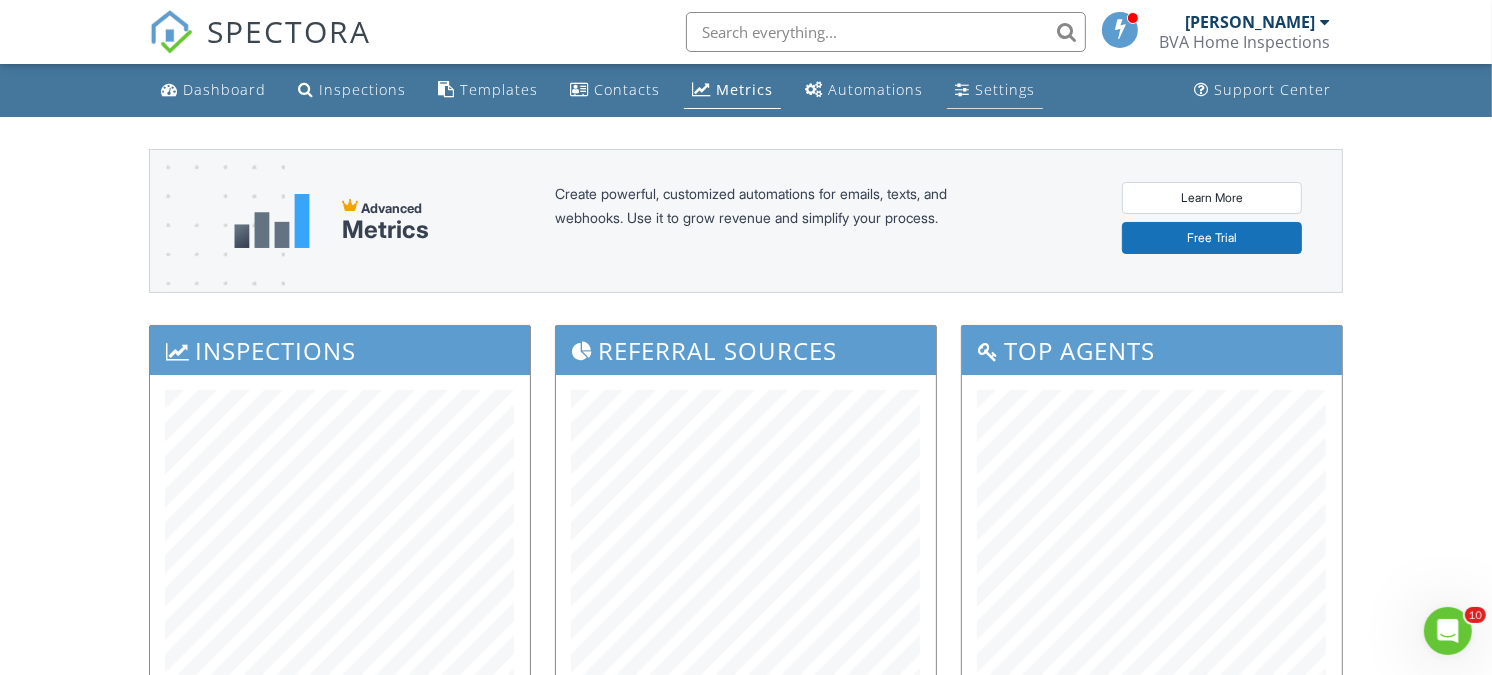 click on "Settings" at bounding box center (1005, 89) 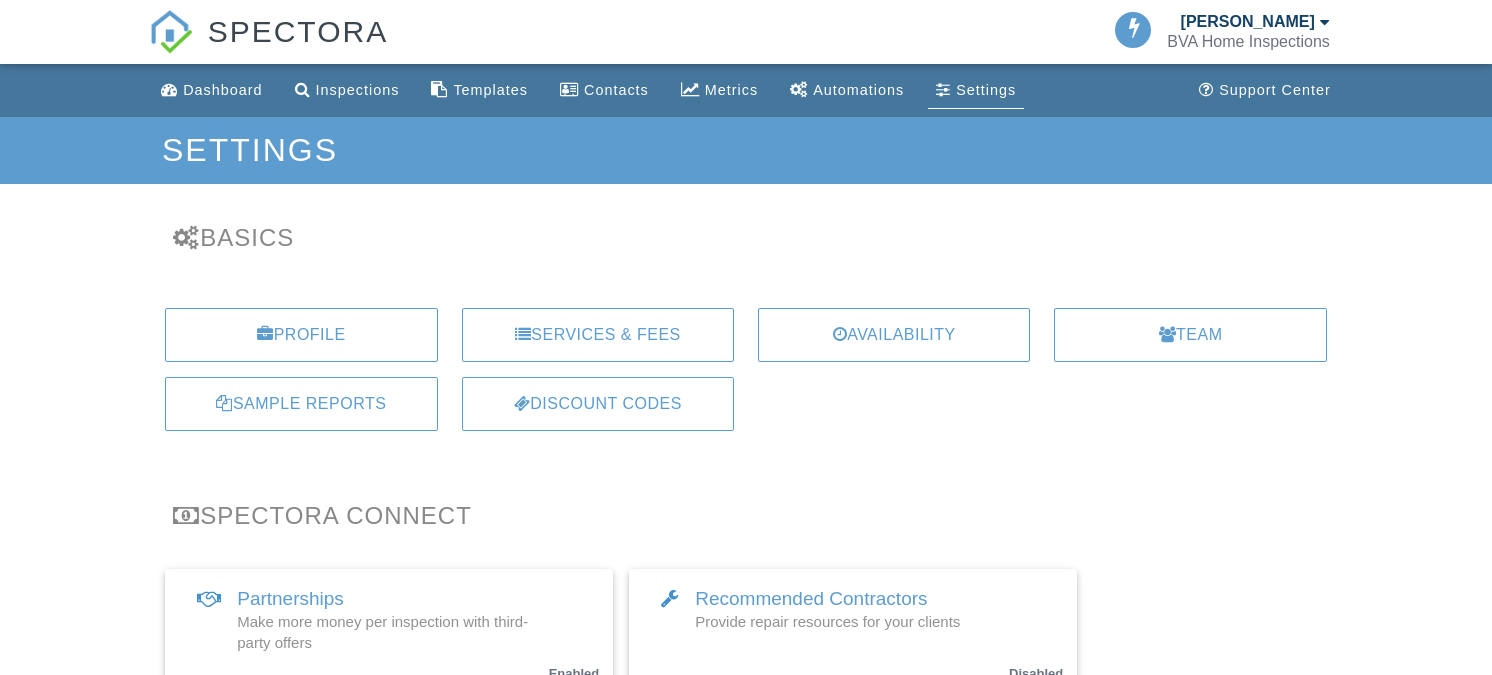 scroll, scrollTop: 0, scrollLeft: 0, axis: both 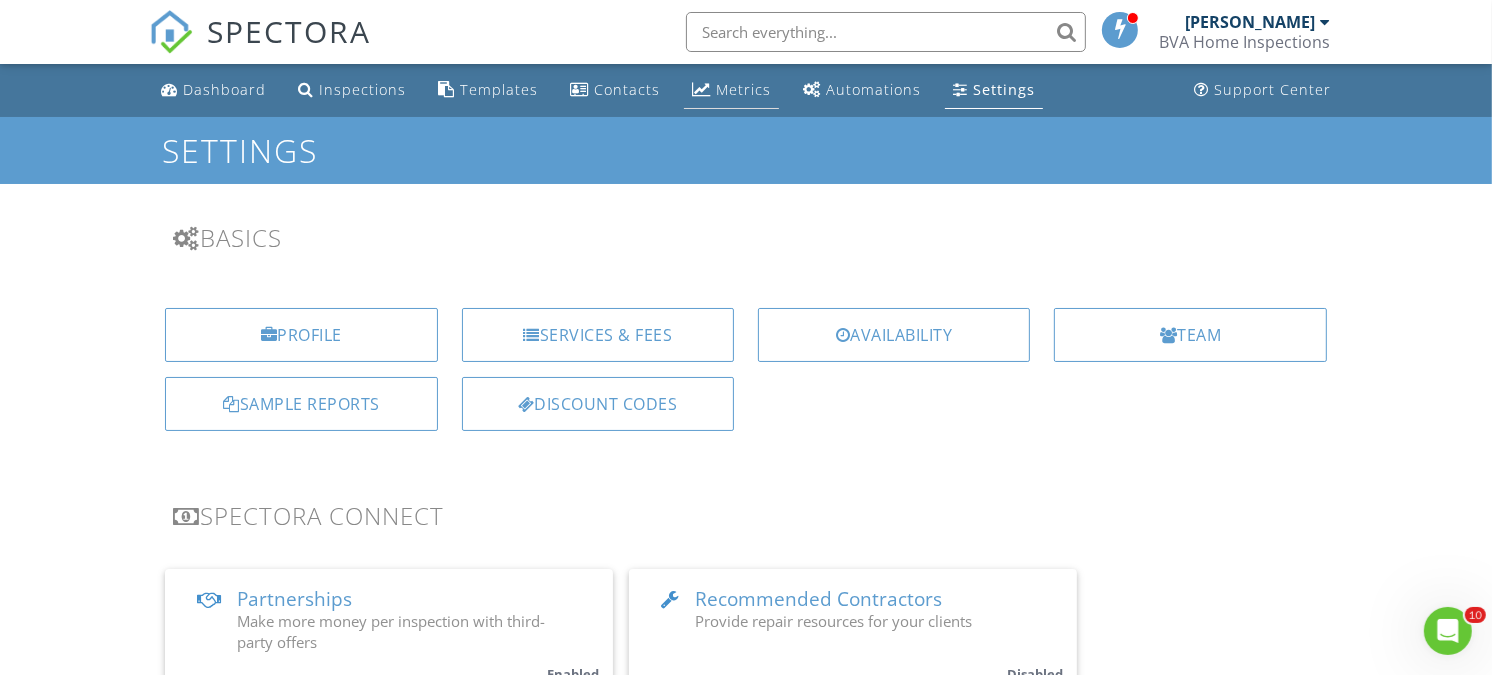 click on "Metrics" at bounding box center (743, 89) 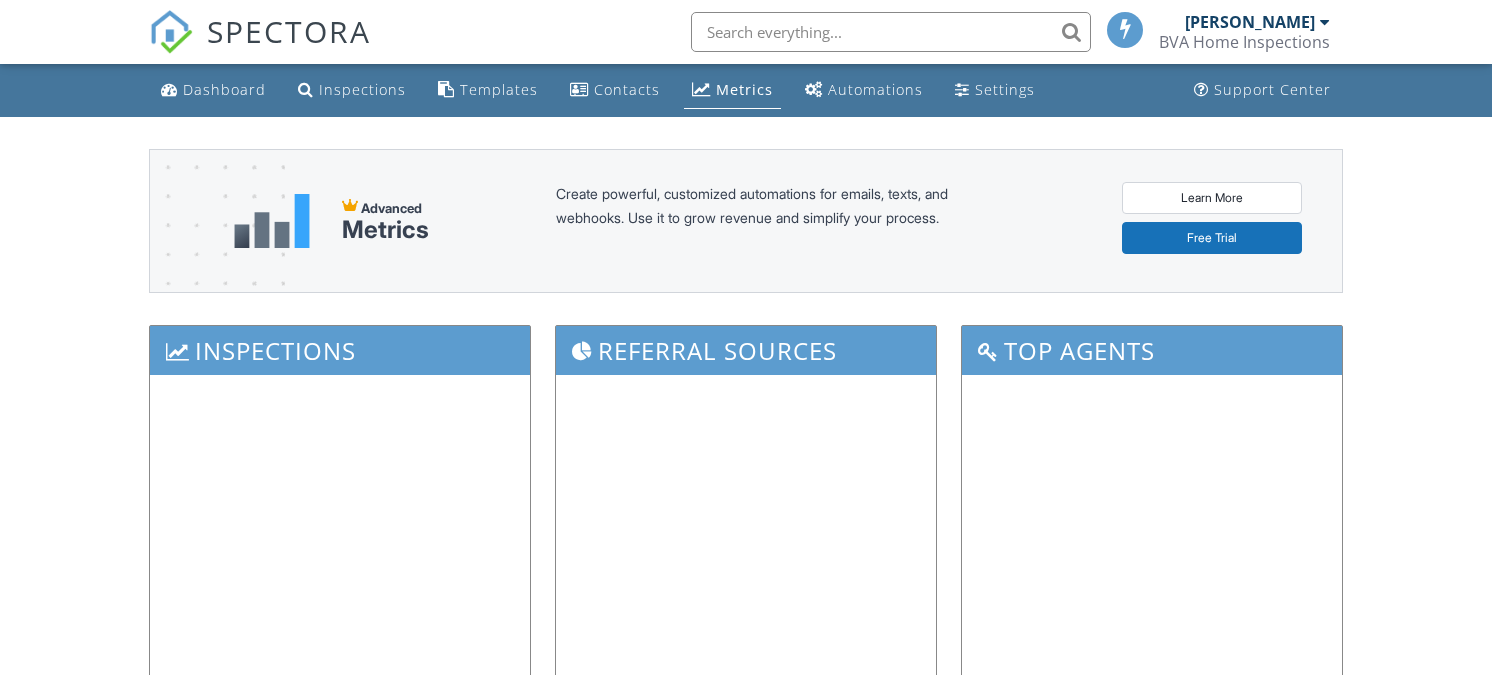 scroll, scrollTop: 0, scrollLeft: 0, axis: both 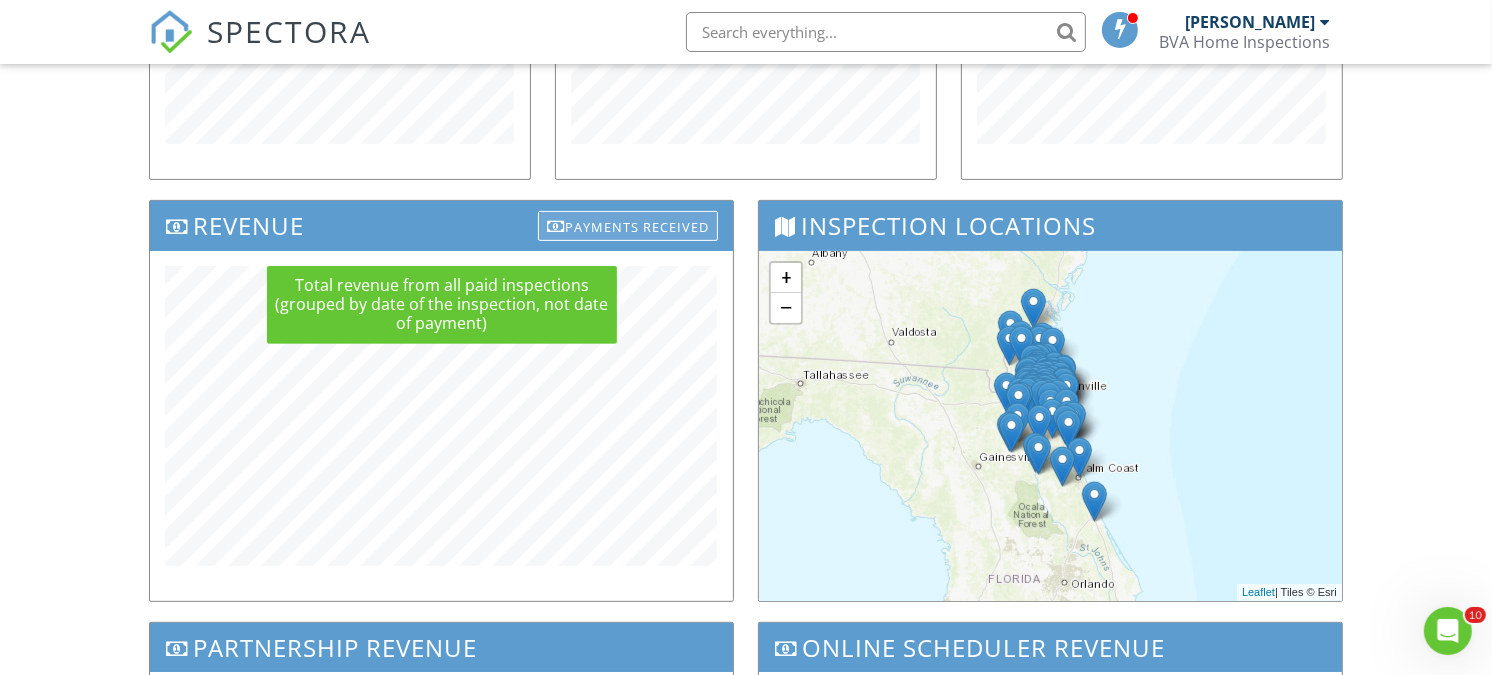 click on "Payments Received" at bounding box center (628, 226) 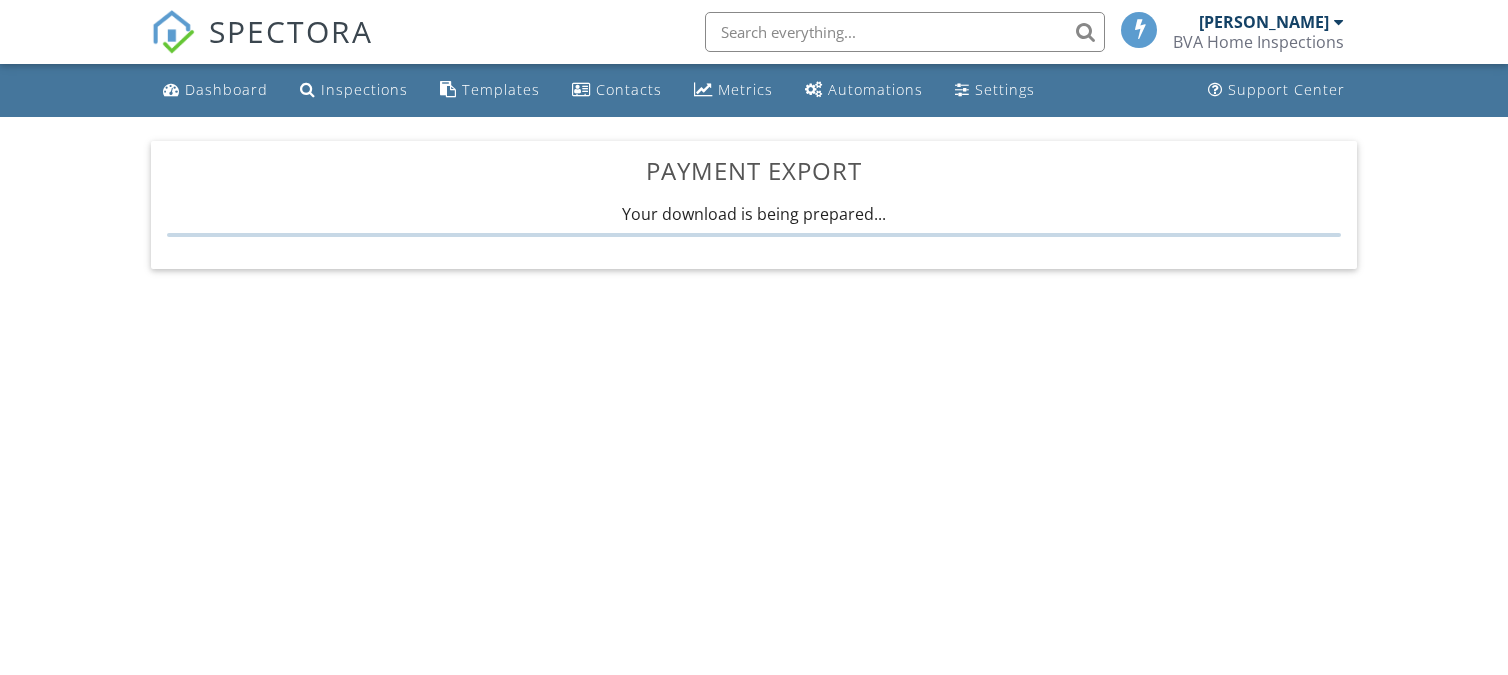 scroll, scrollTop: 0, scrollLeft: 0, axis: both 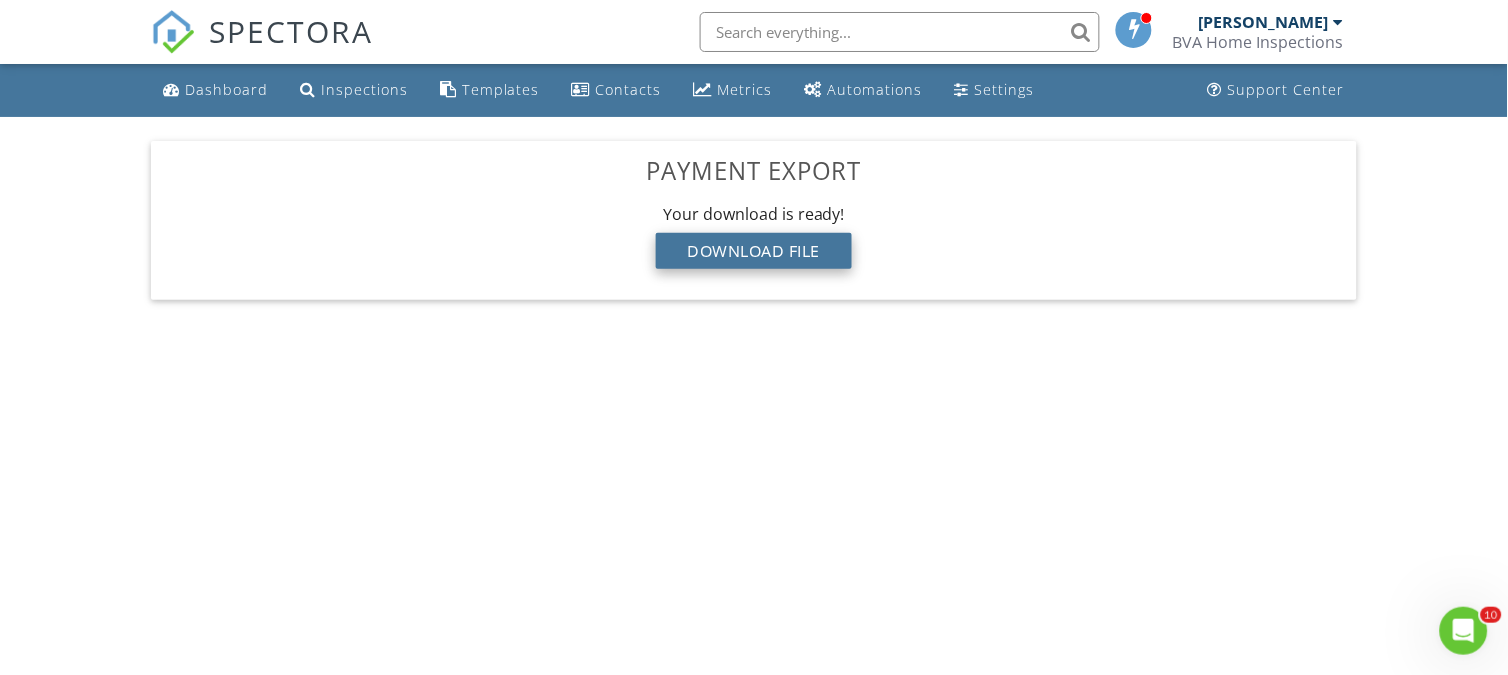 click on "Download File" at bounding box center [754, 251] 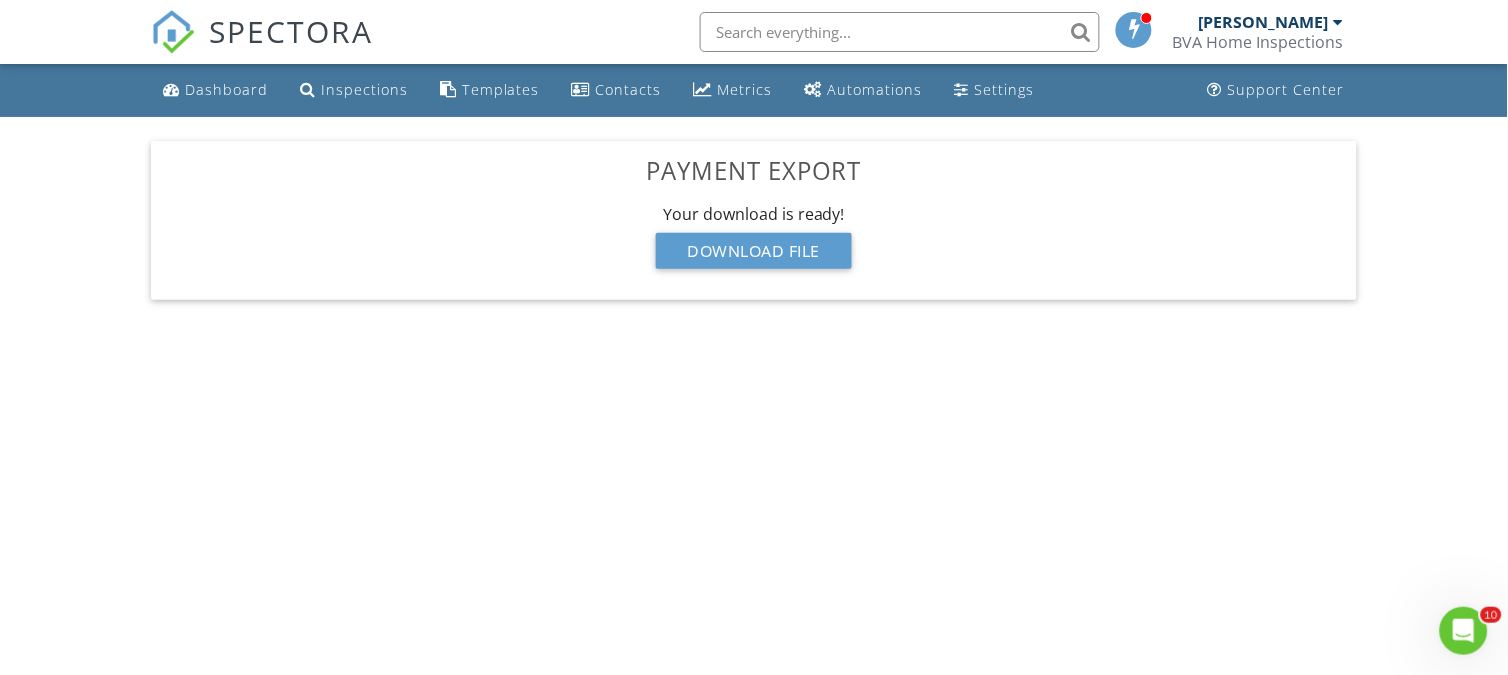 click on "SPECTORA
Bryan  Vanarsdale
BVA Home Inspections
Role:
Inspector
Change Role
Dashboard
New Inspection
Inspections
Calendar
Template Editor
Contacts
Automations
Team
Metrics
Payments
Data Exports
Billing
Reporting
Advanced
Settings
What's New
Sign Out
Change Active Role
Your account has more than one possible role. Please choose how you'd like to view the site:
Company/Agency
City
Role
Dashboard
Inspections
Templates
Contacts
Metrics
Automations
Settings
Support Center
Payment Export
Your download is being prepared...
You can safely close this window.
Your download is ready!
Download File" at bounding box center (754, 330) 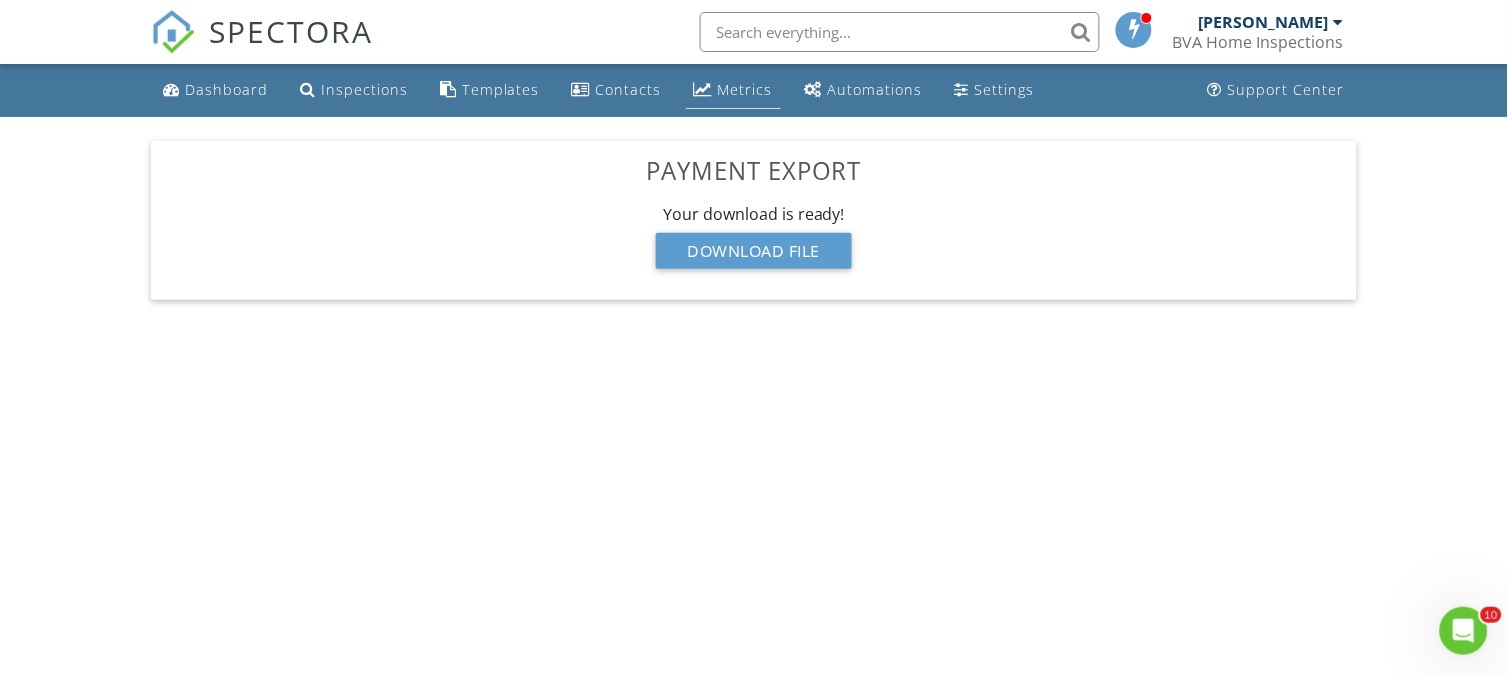 click on "Metrics" at bounding box center [733, 90] 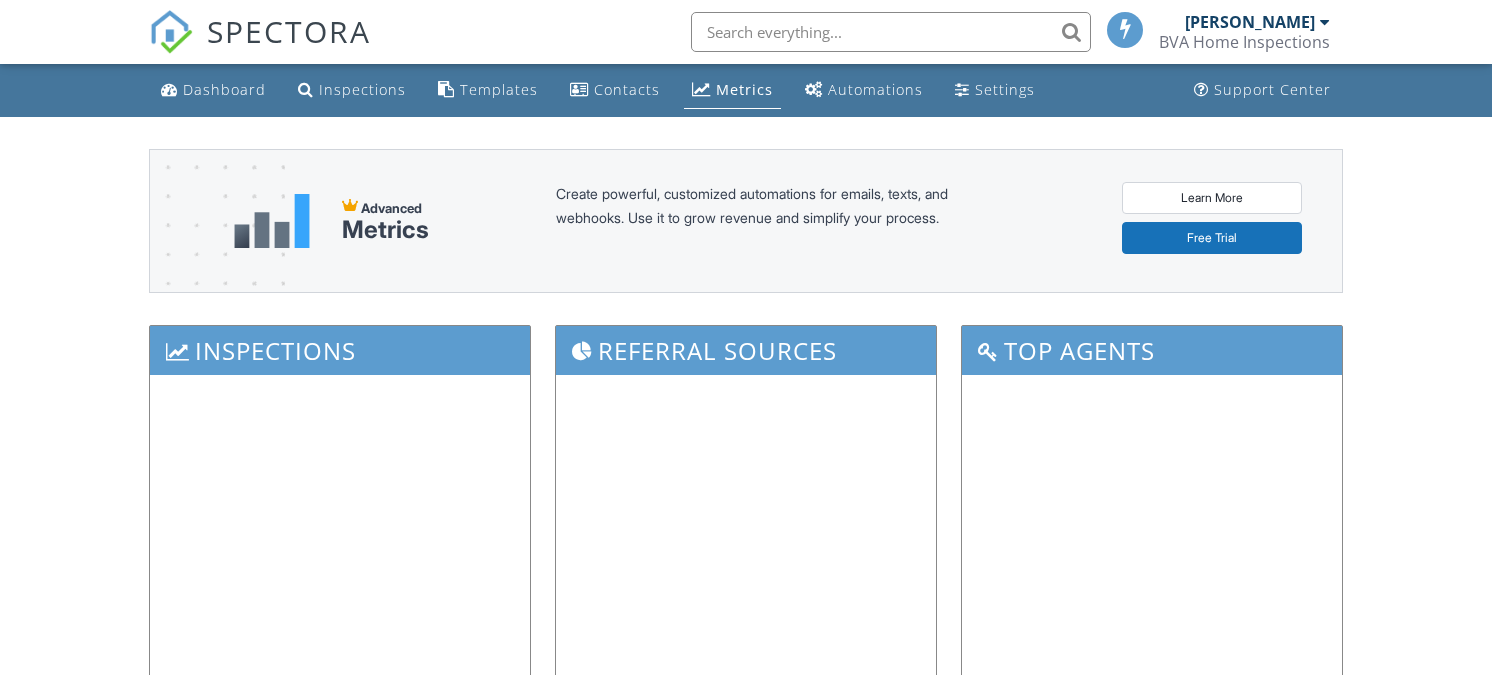 scroll, scrollTop: 0, scrollLeft: 0, axis: both 